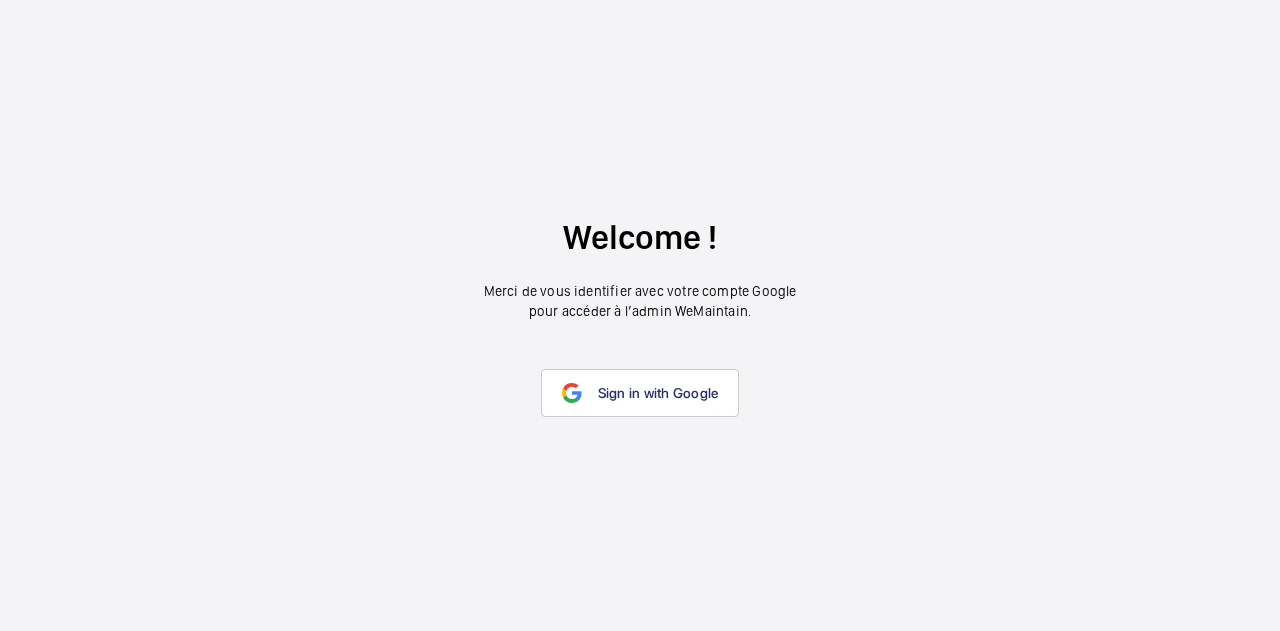 scroll, scrollTop: 0, scrollLeft: 0, axis: both 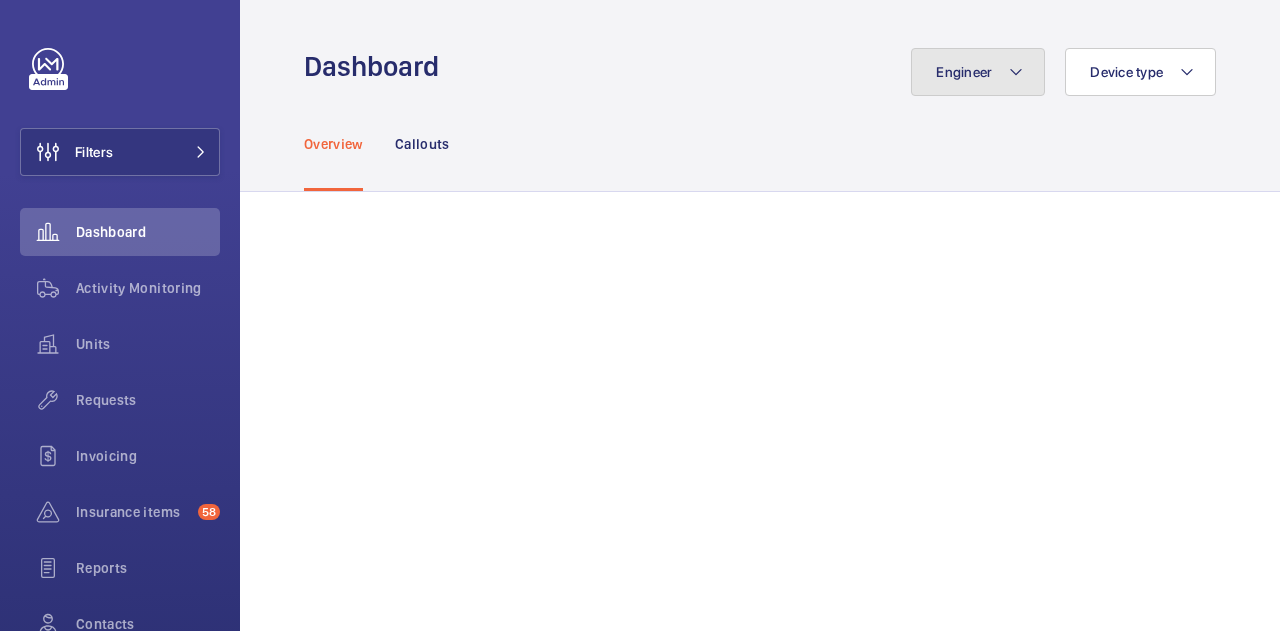 click on "Engineer" 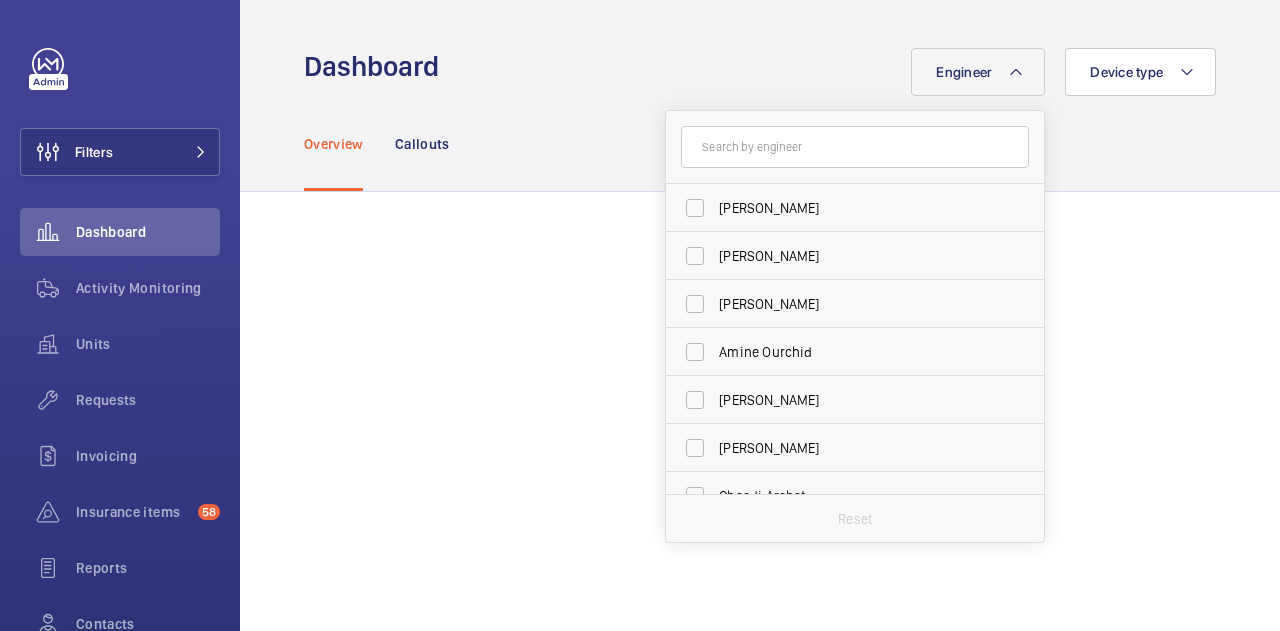 click 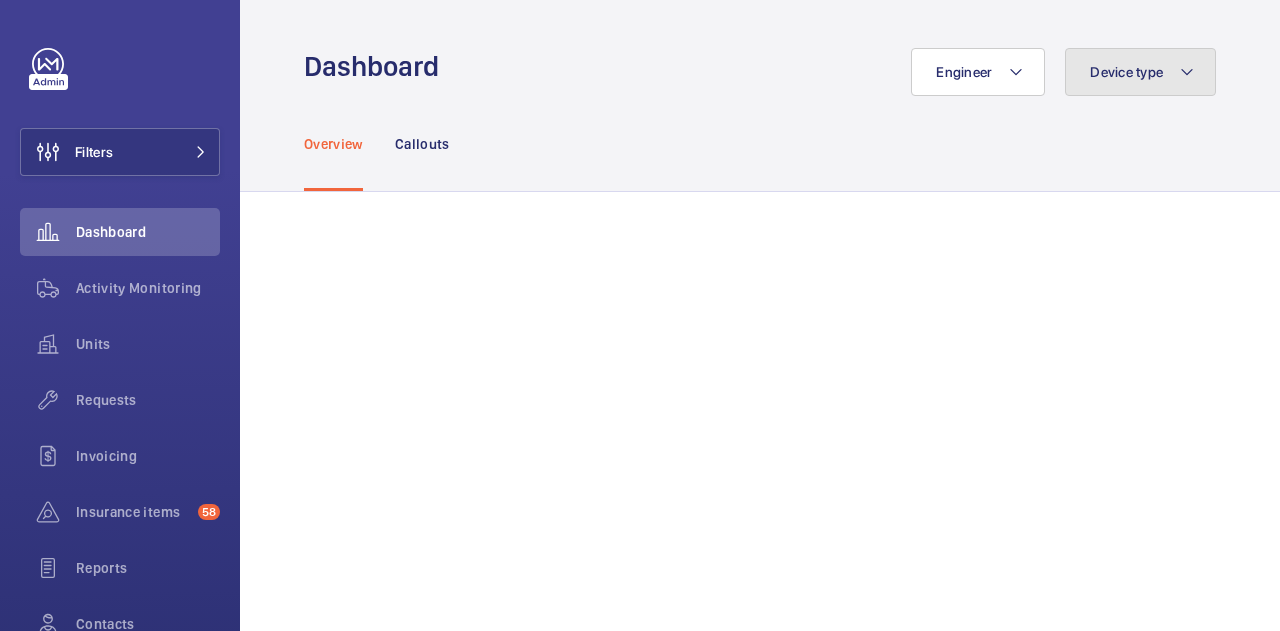 click on "Device type" 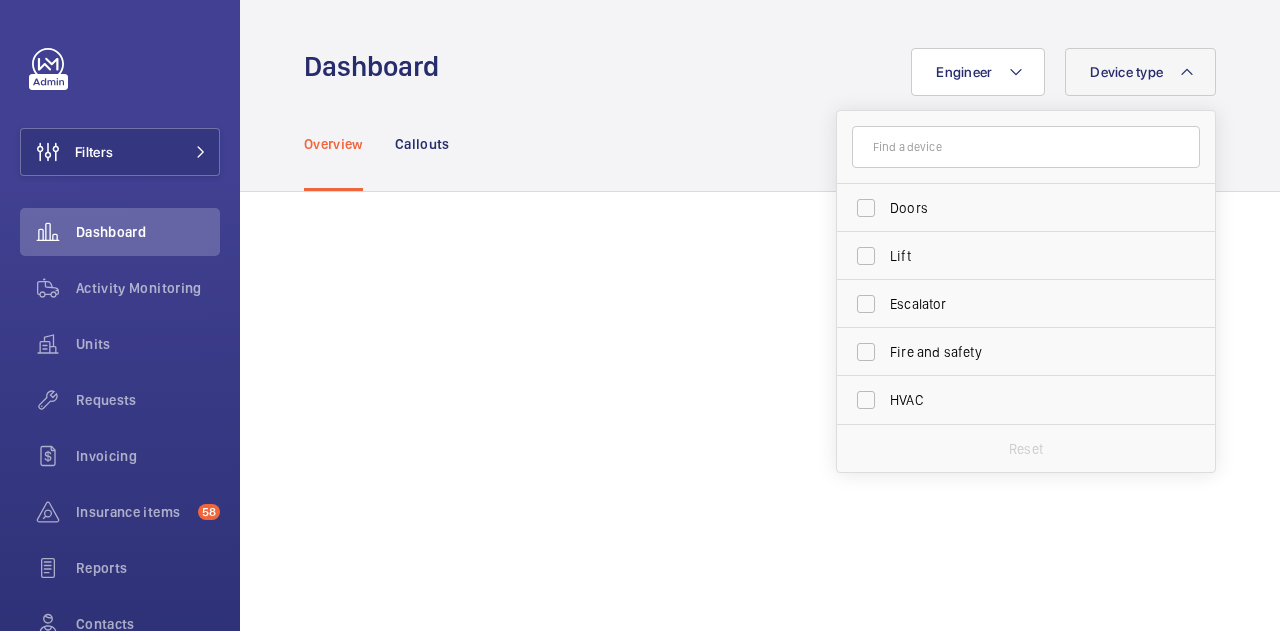 click on "Device type" 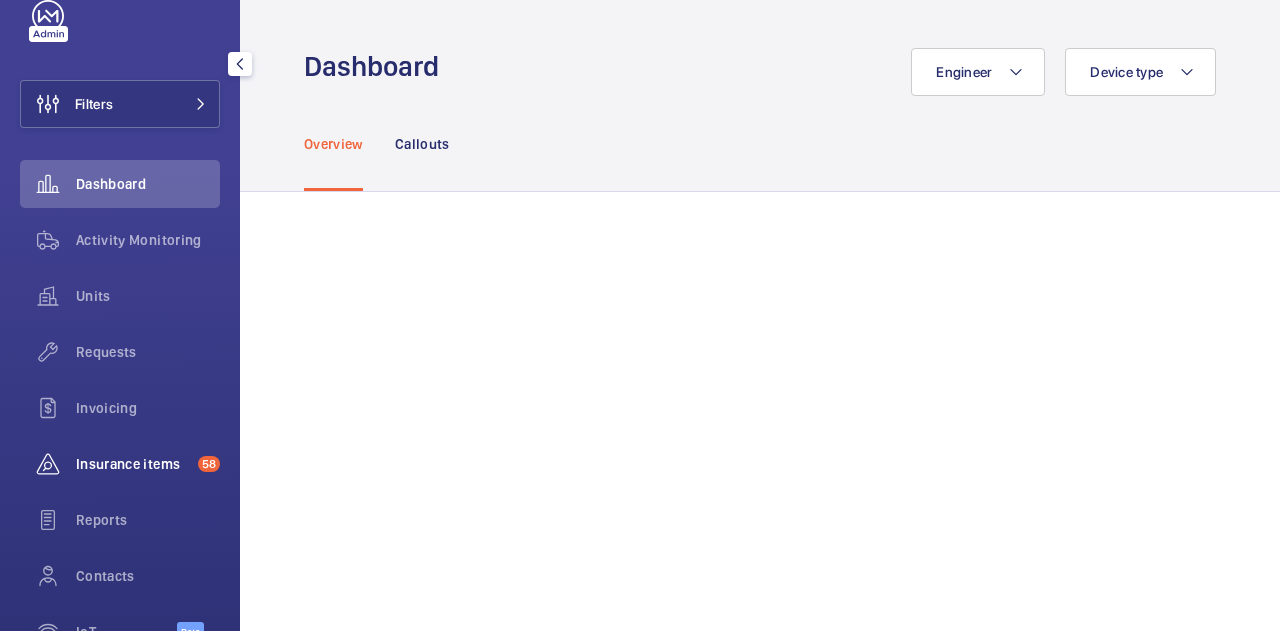 scroll, scrollTop: 0, scrollLeft: 0, axis: both 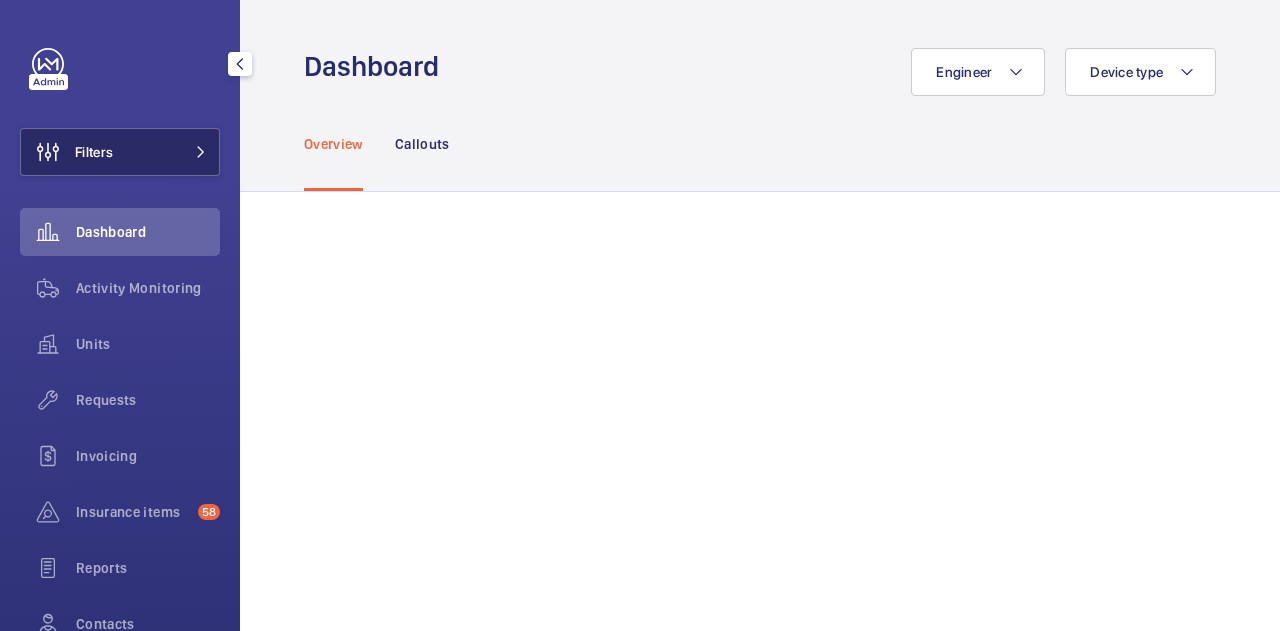 click 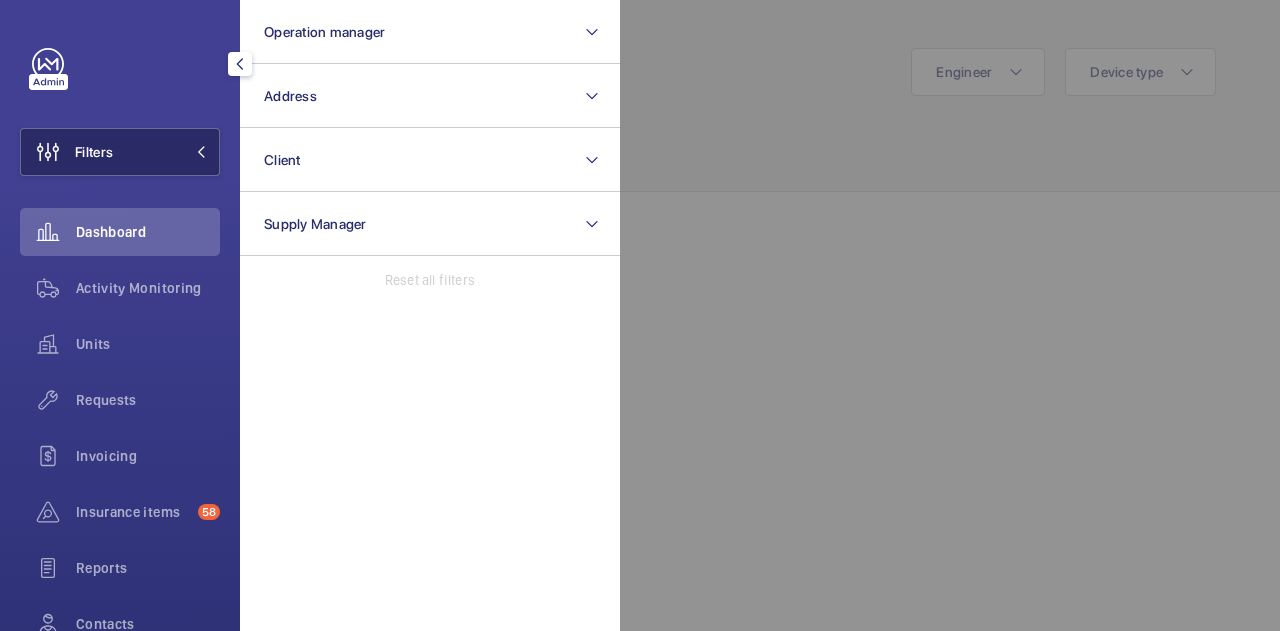 click 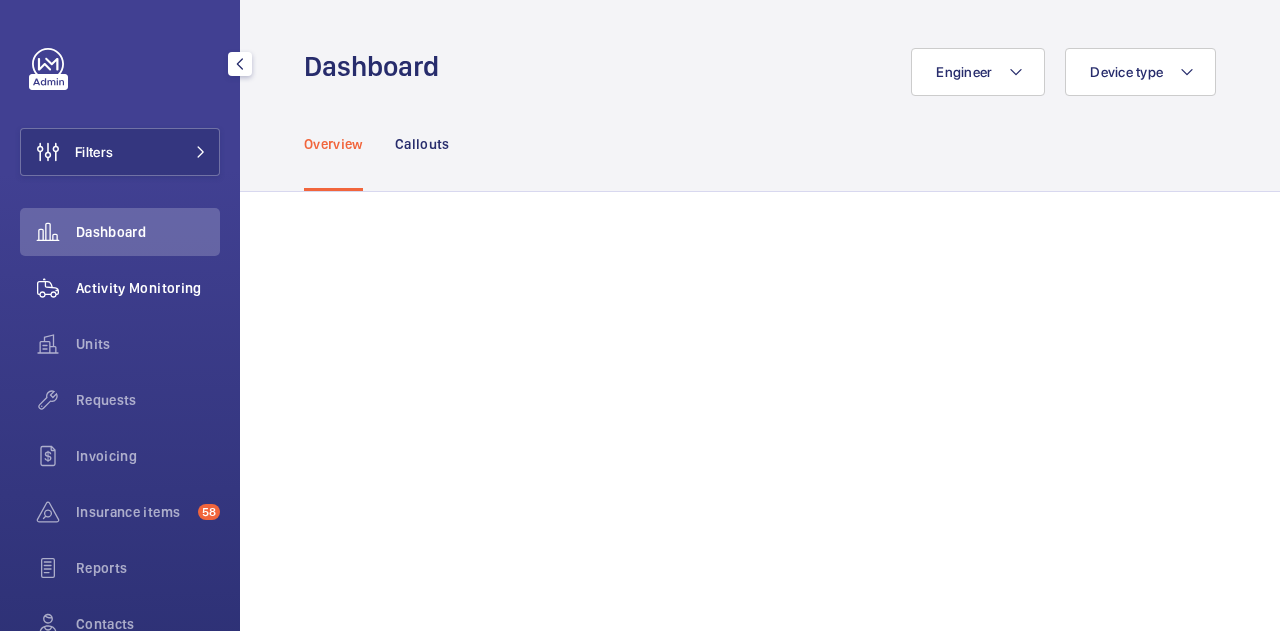 click on "Activity Monitoring" 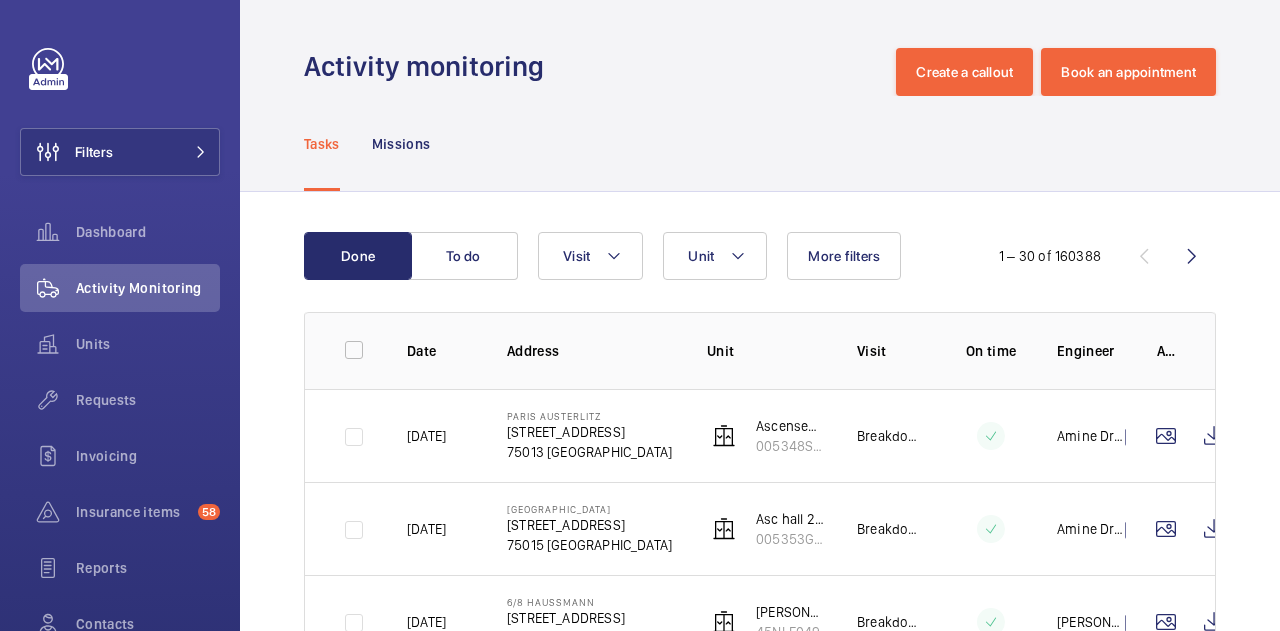 drag, startPoint x: 896, startPoint y: 208, endPoint x: 871, endPoint y: 207, distance: 25.019993 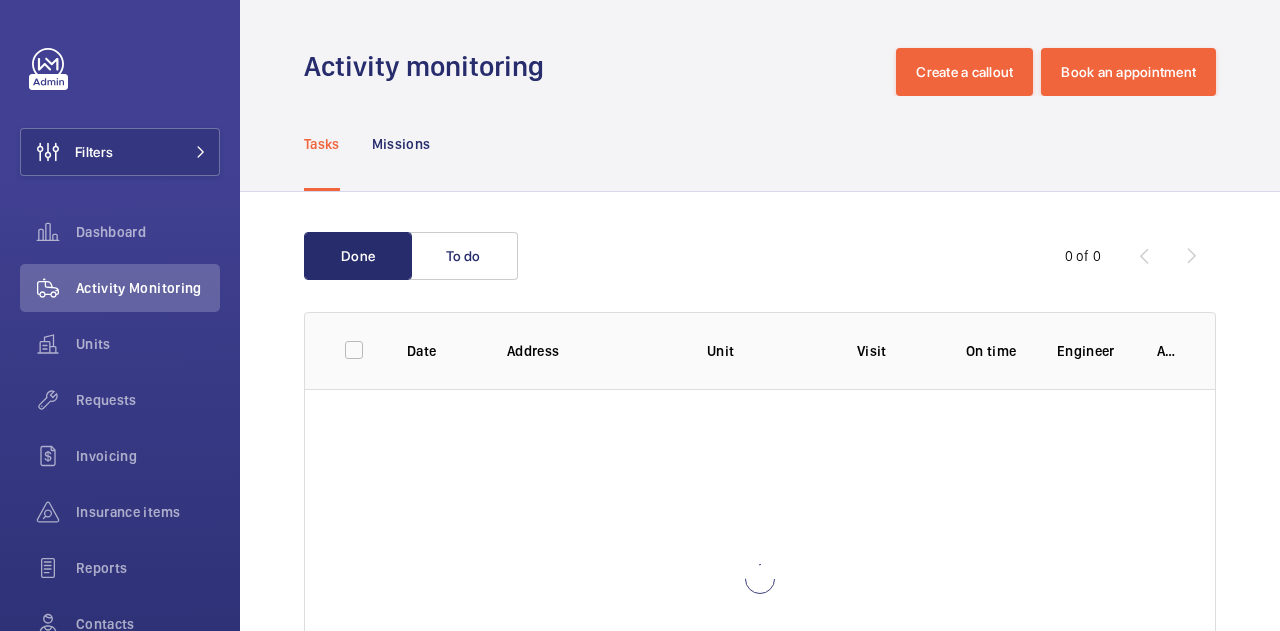 scroll, scrollTop: 0, scrollLeft: 0, axis: both 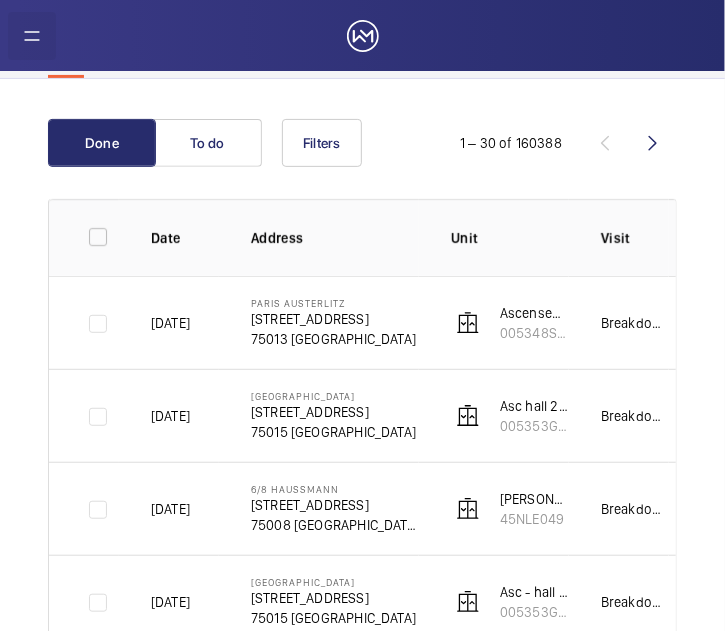 click 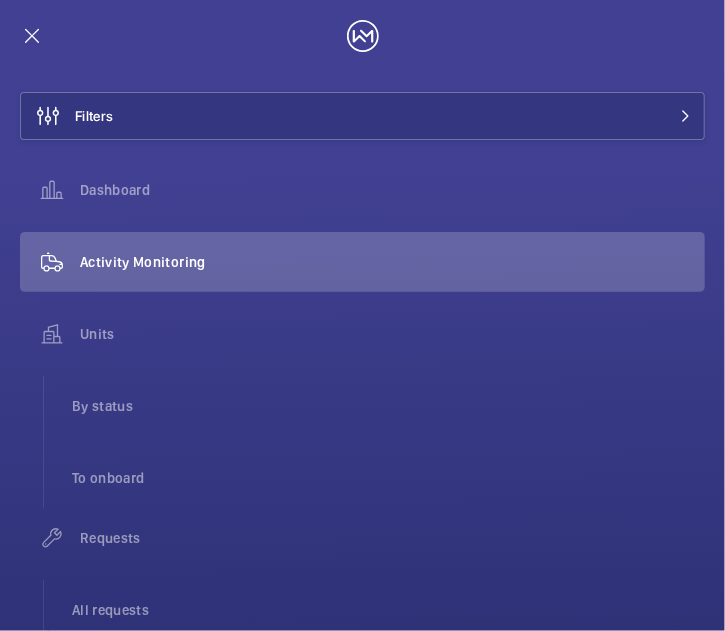 scroll, scrollTop: 1116, scrollLeft: 0, axis: vertical 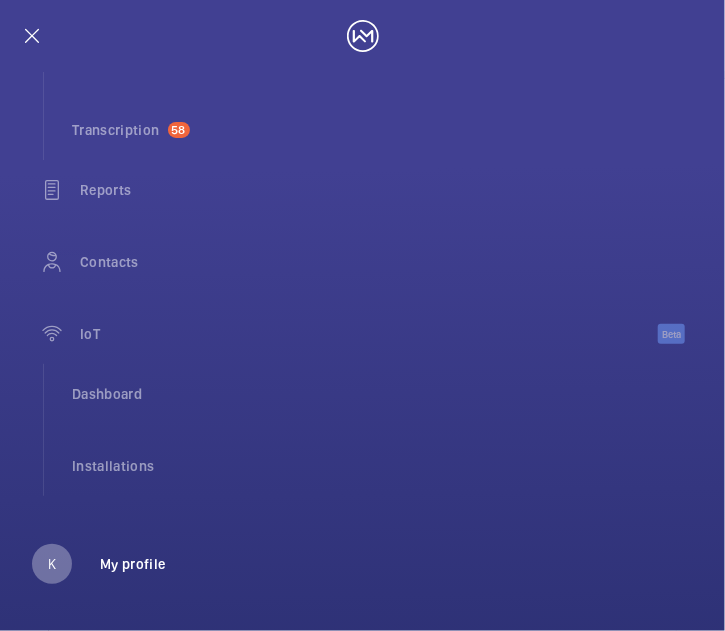click on "K" 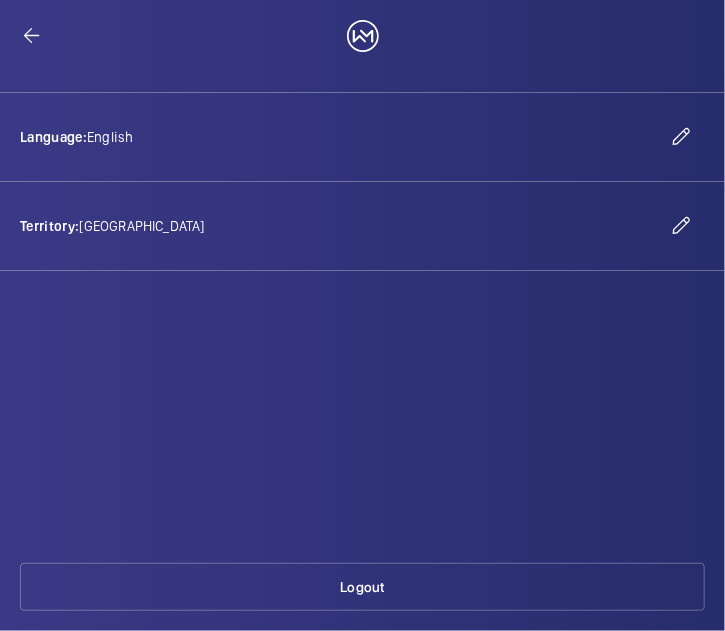 scroll, scrollTop: 72, scrollLeft: 0, axis: vertical 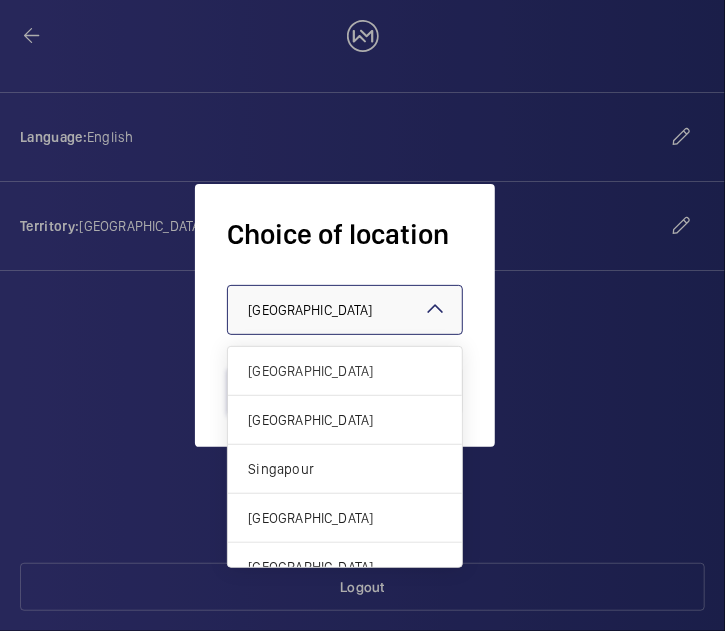 click on "× France" at bounding box center (335, 310) 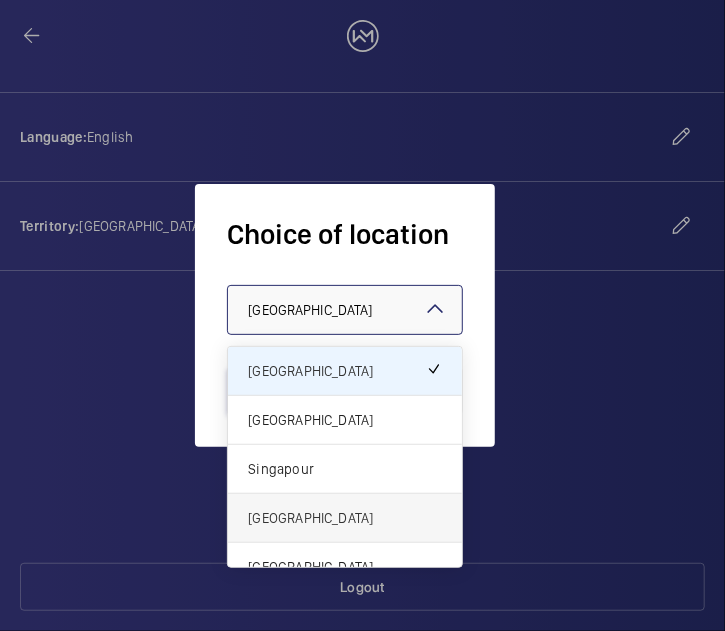 click on "[GEOGRAPHIC_DATA]" at bounding box center (345, 518) 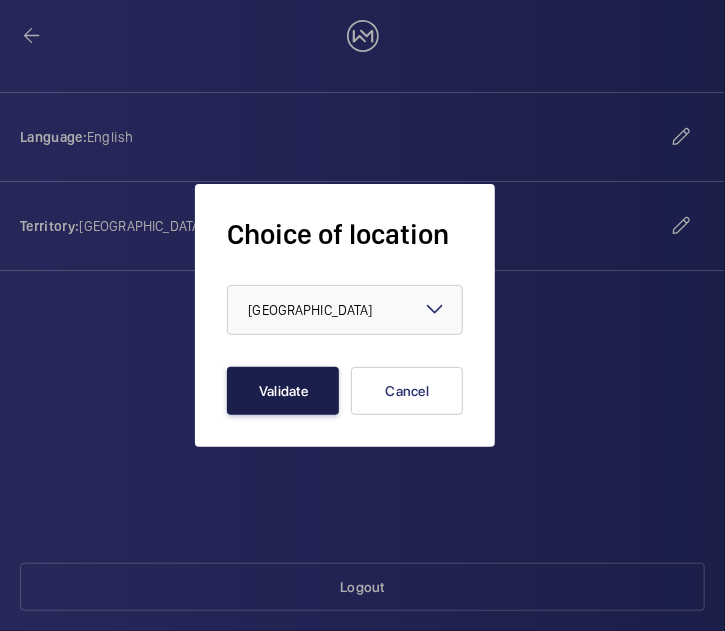 click on "Validate" at bounding box center [283, 391] 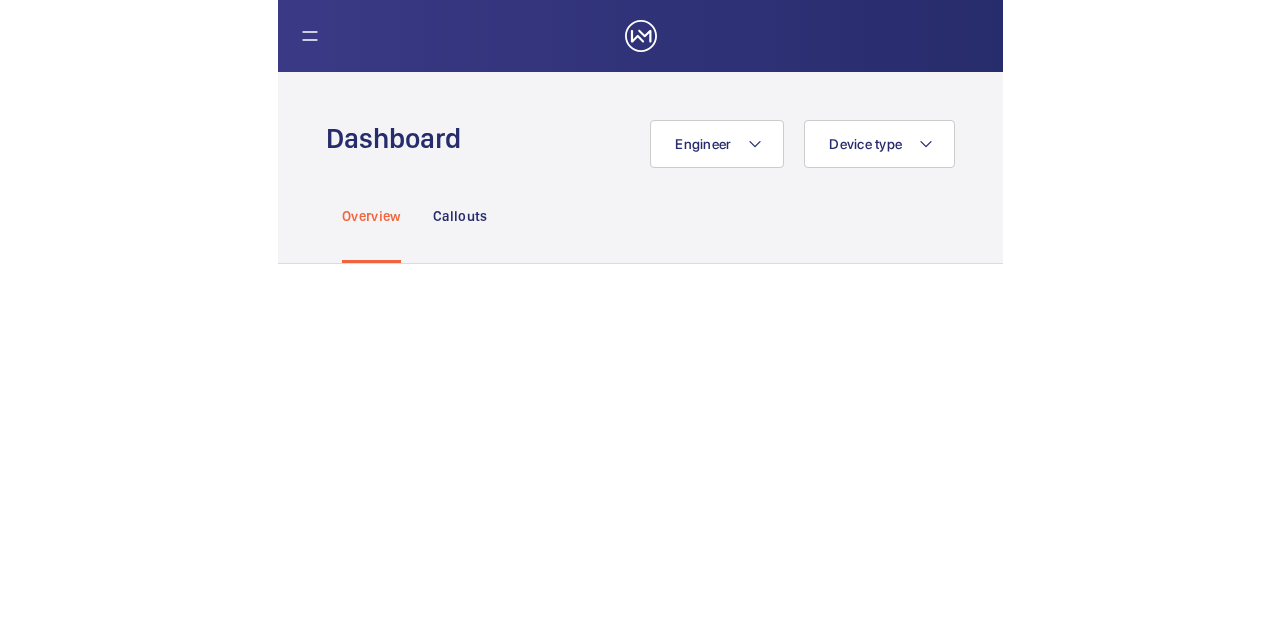 scroll, scrollTop: 0, scrollLeft: 0, axis: both 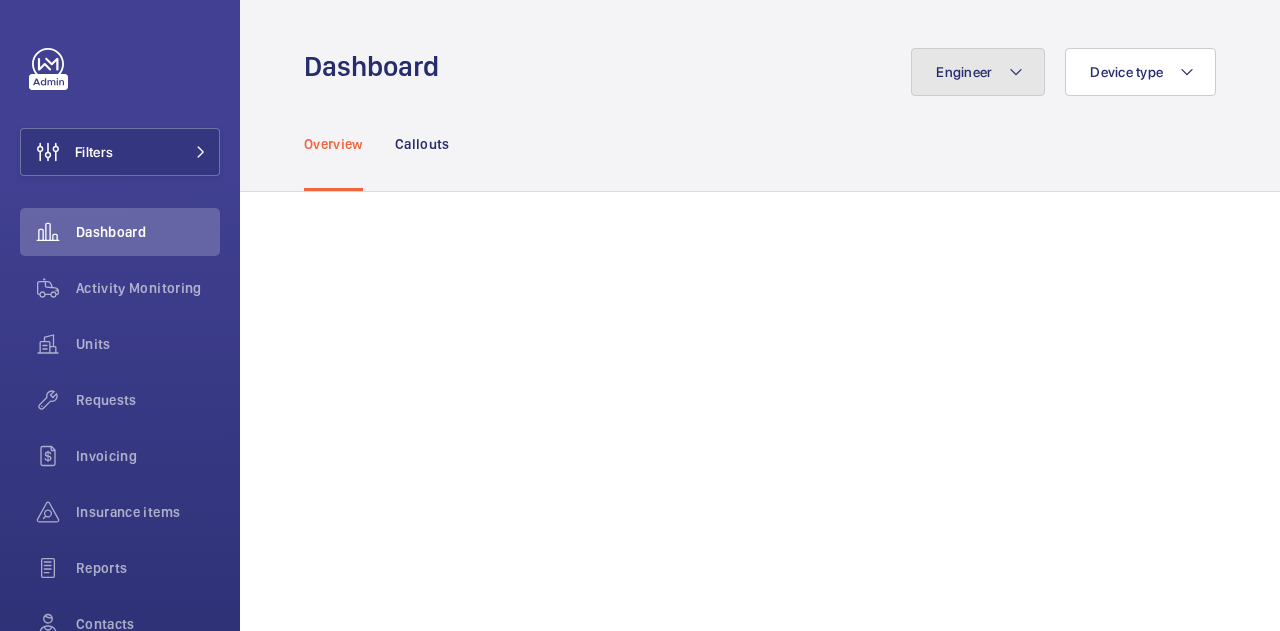 click on "Engineer" 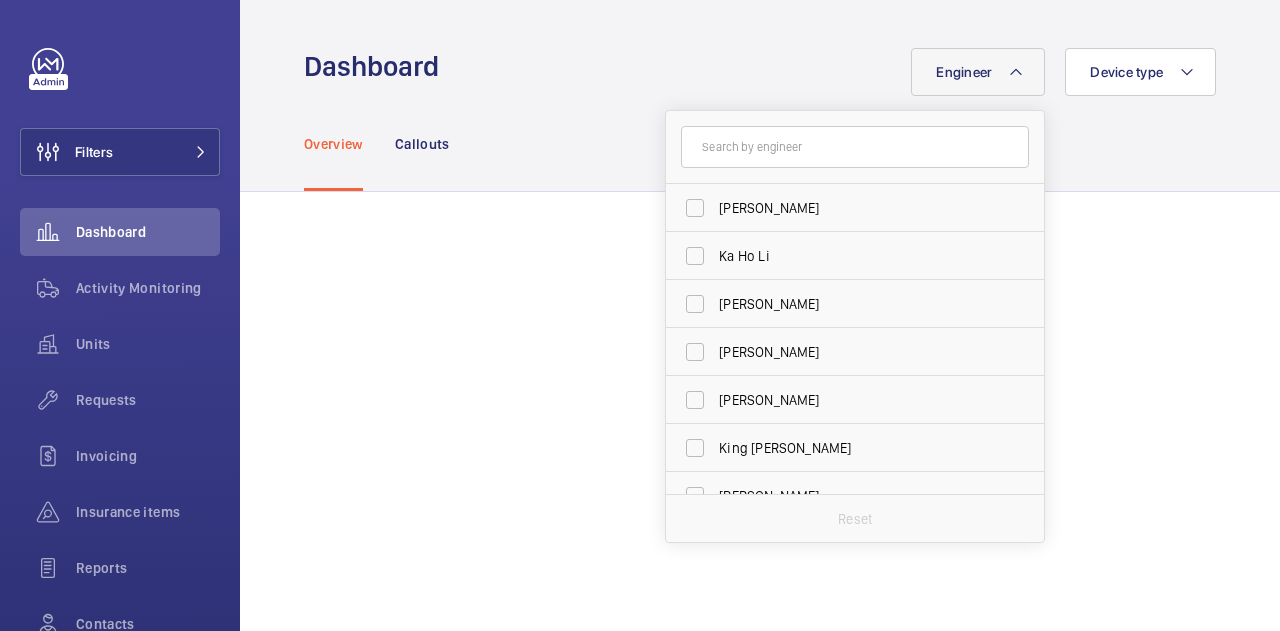 click on "Engineer" 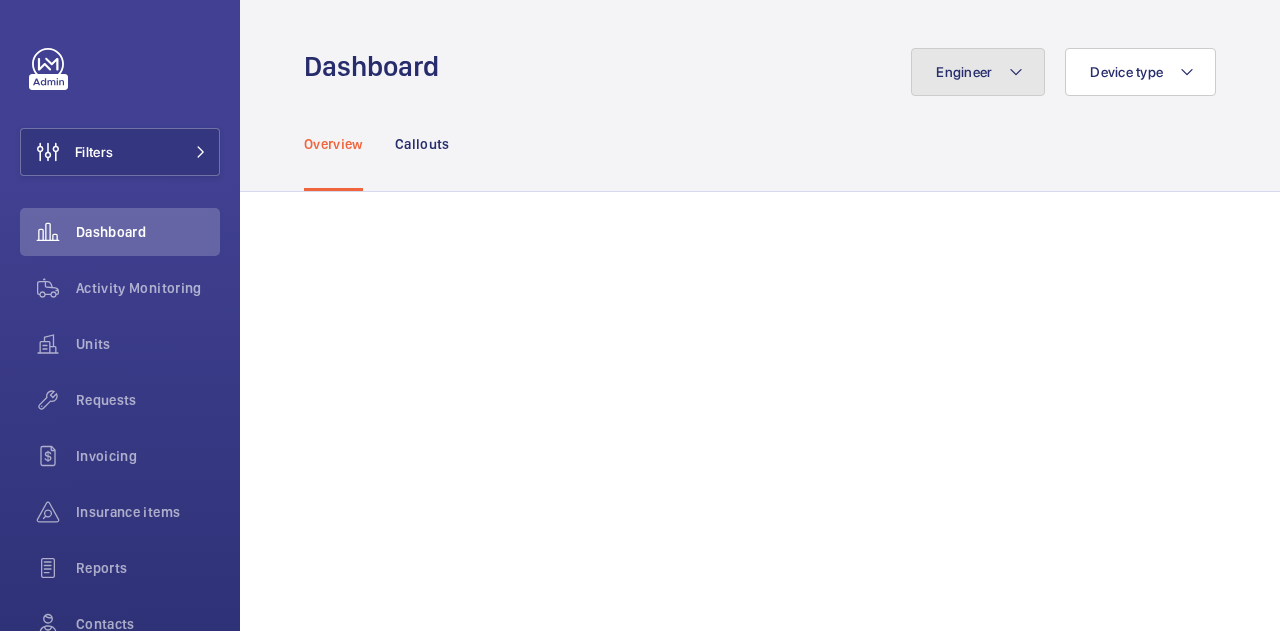 click on "Engineer" 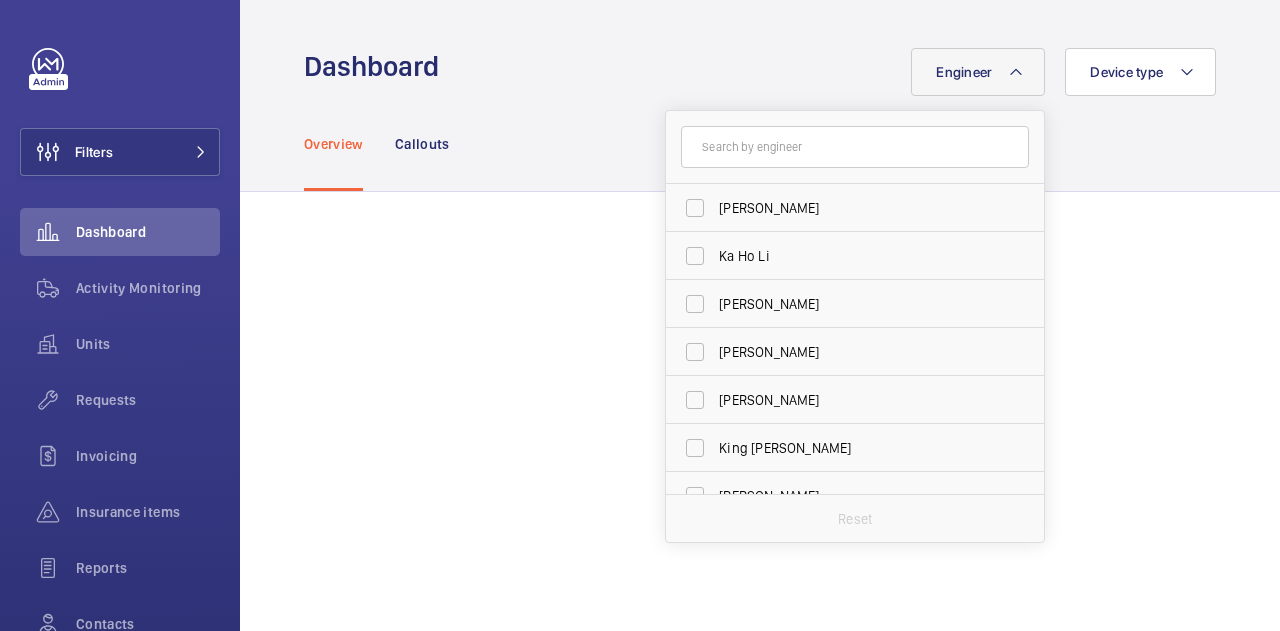 click on "Engineer" 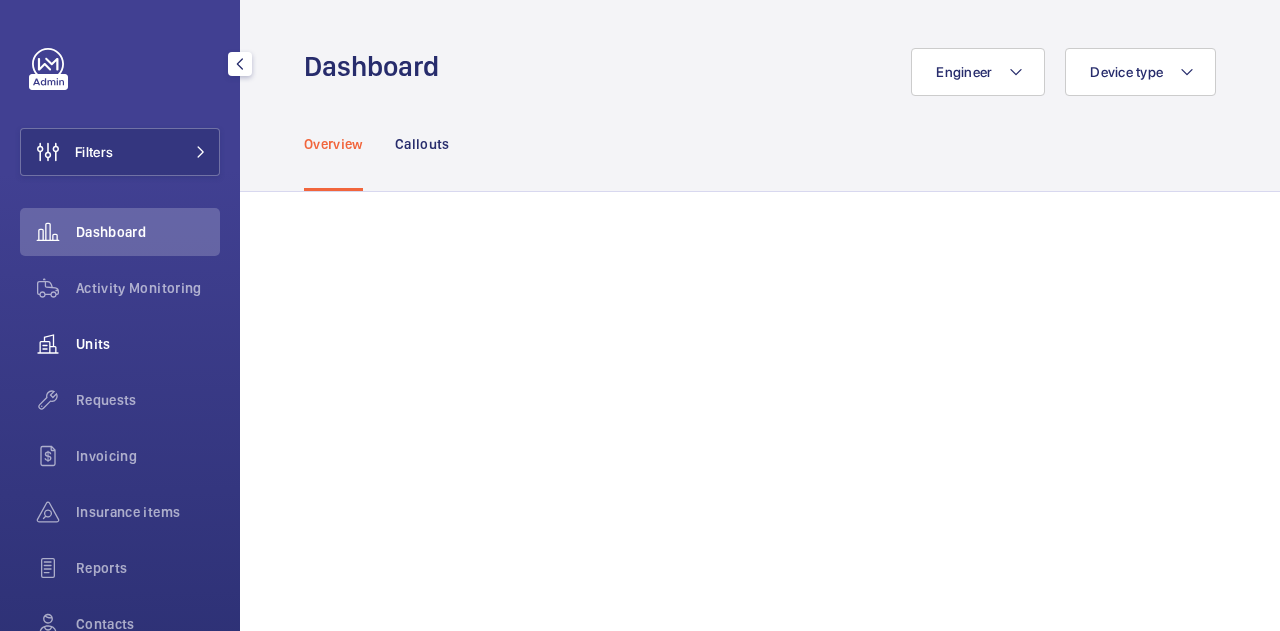 click on "Units" 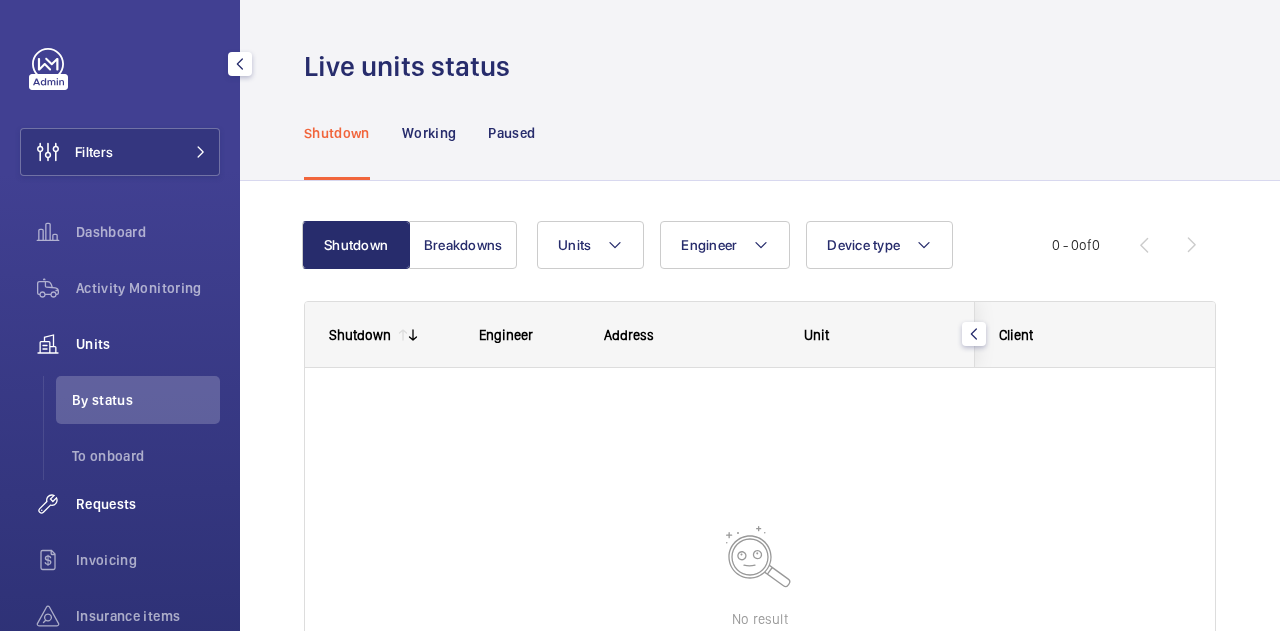 scroll, scrollTop: 272, scrollLeft: 0, axis: vertical 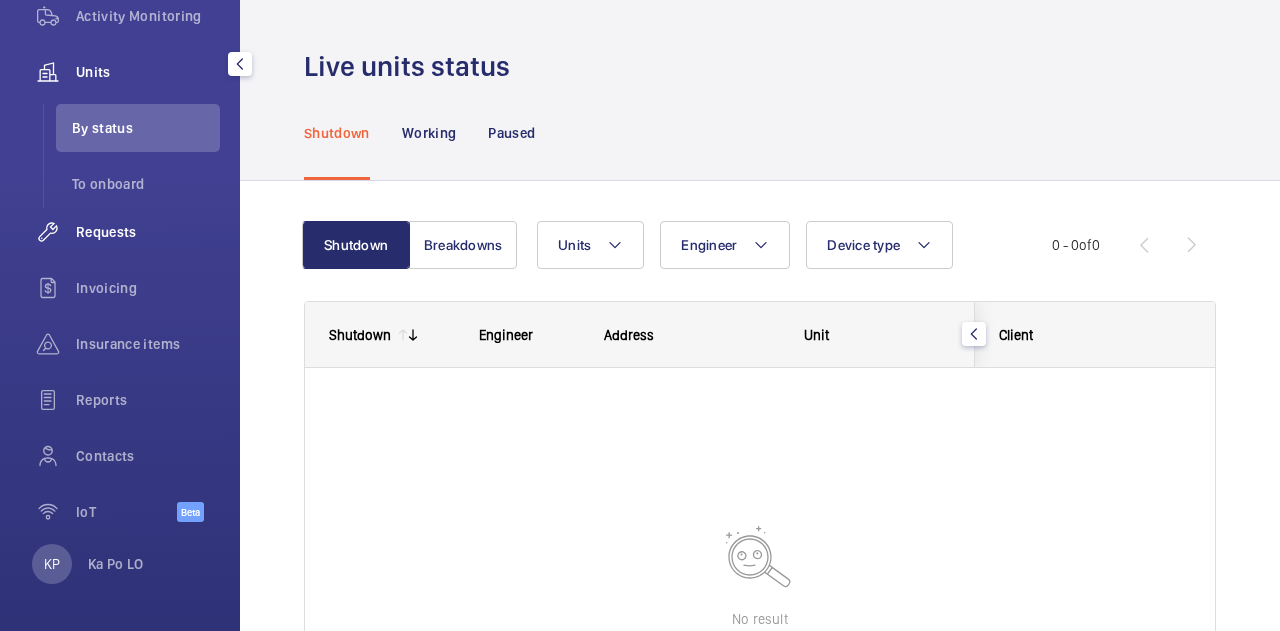 click on "Requests" 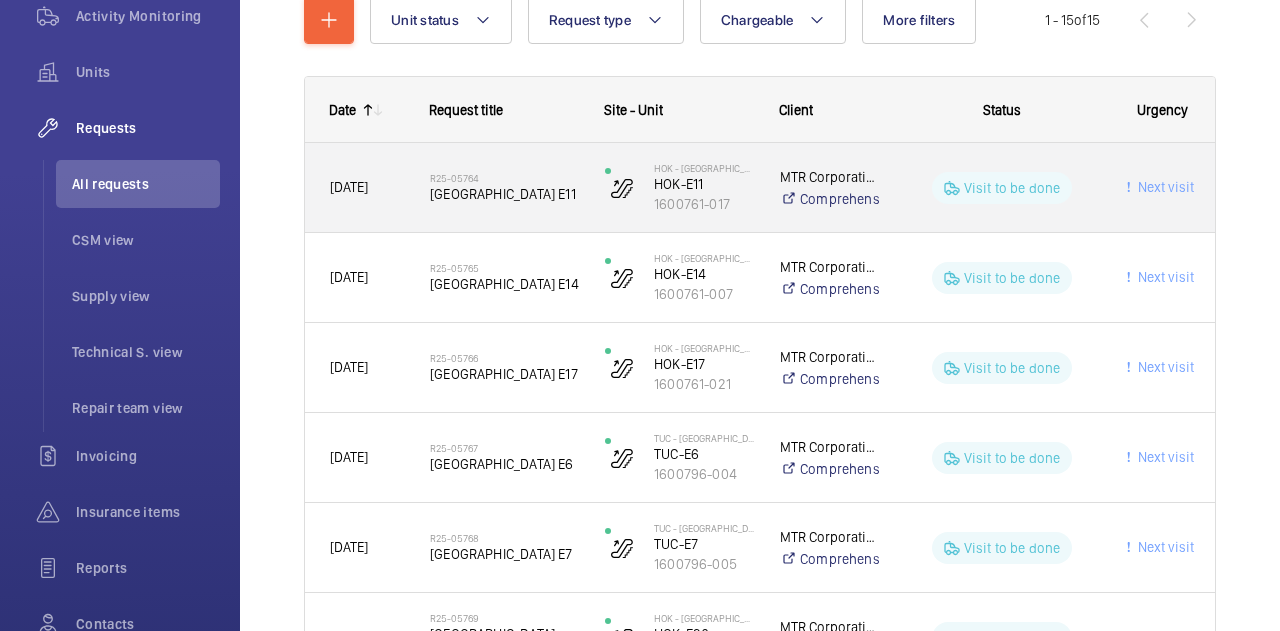 scroll, scrollTop: 0, scrollLeft: 0, axis: both 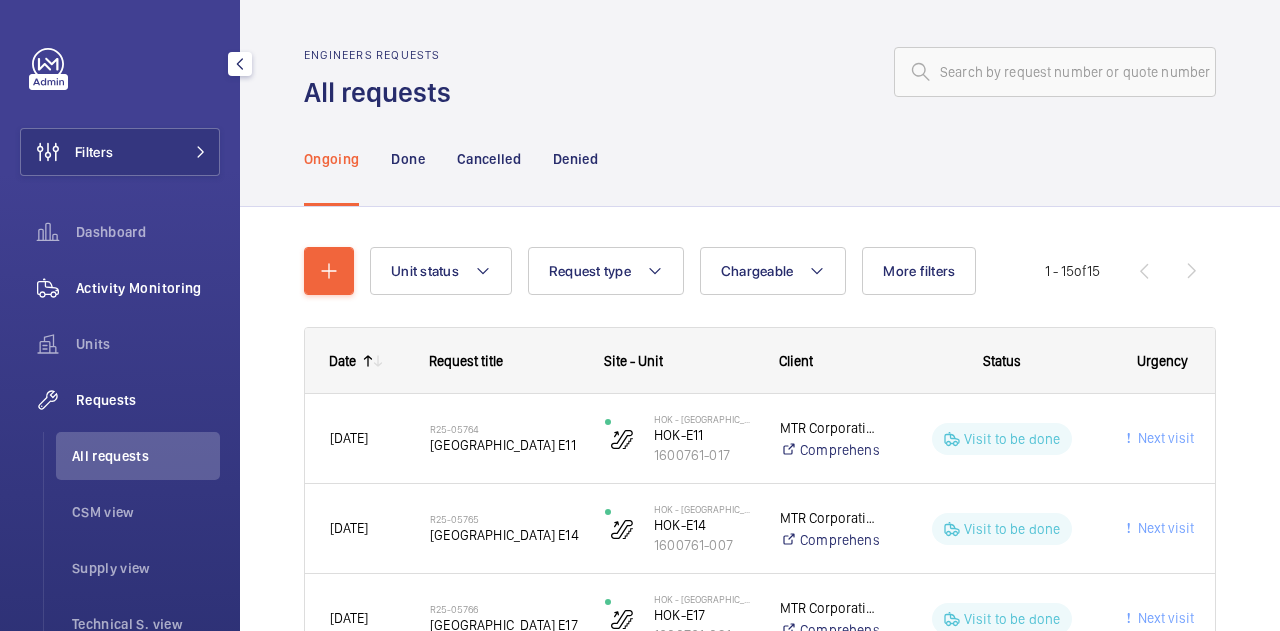 click on "Activity Monitoring" 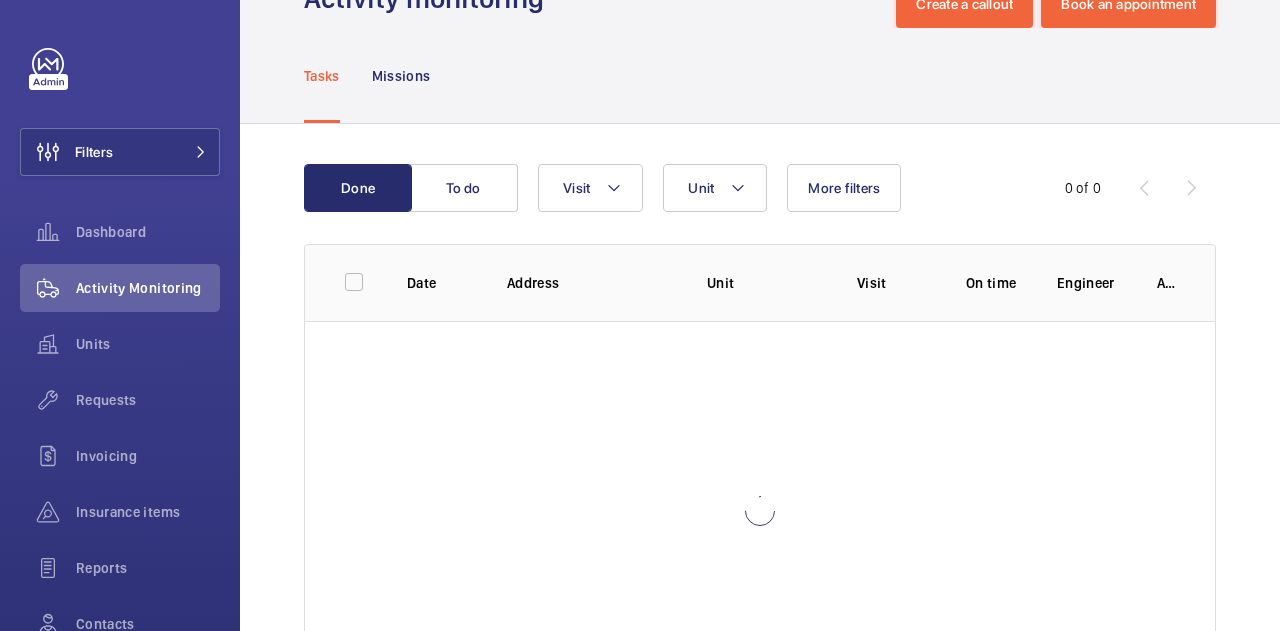 scroll, scrollTop: 100, scrollLeft: 0, axis: vertical 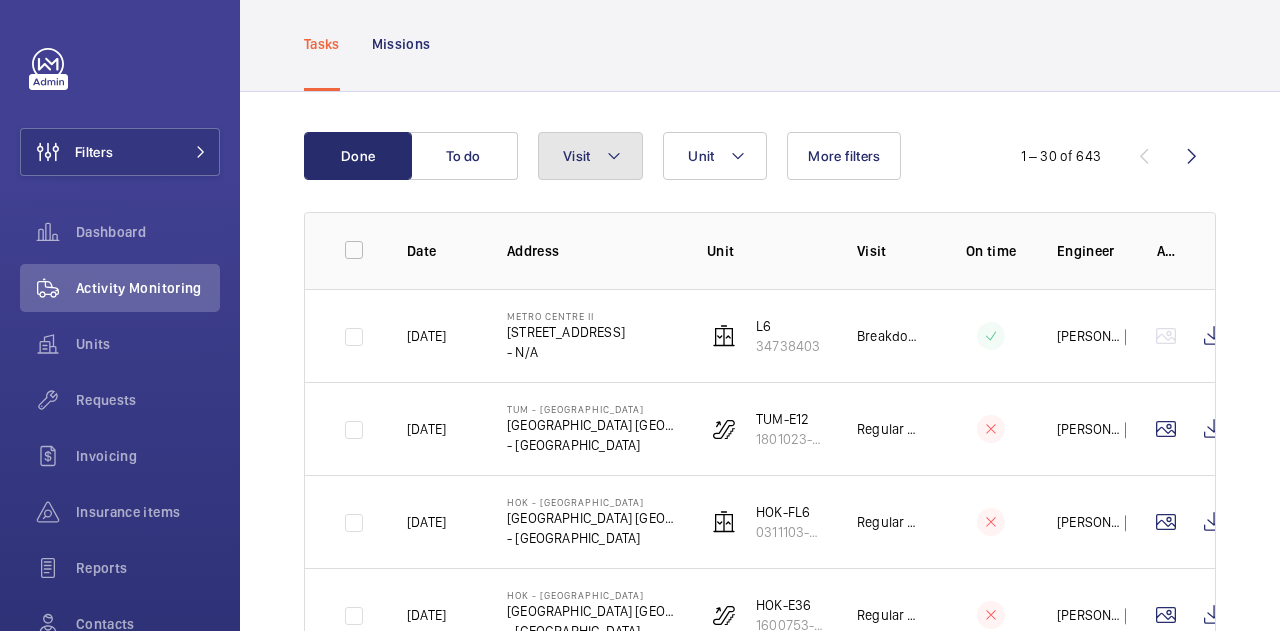 click on "Visit" 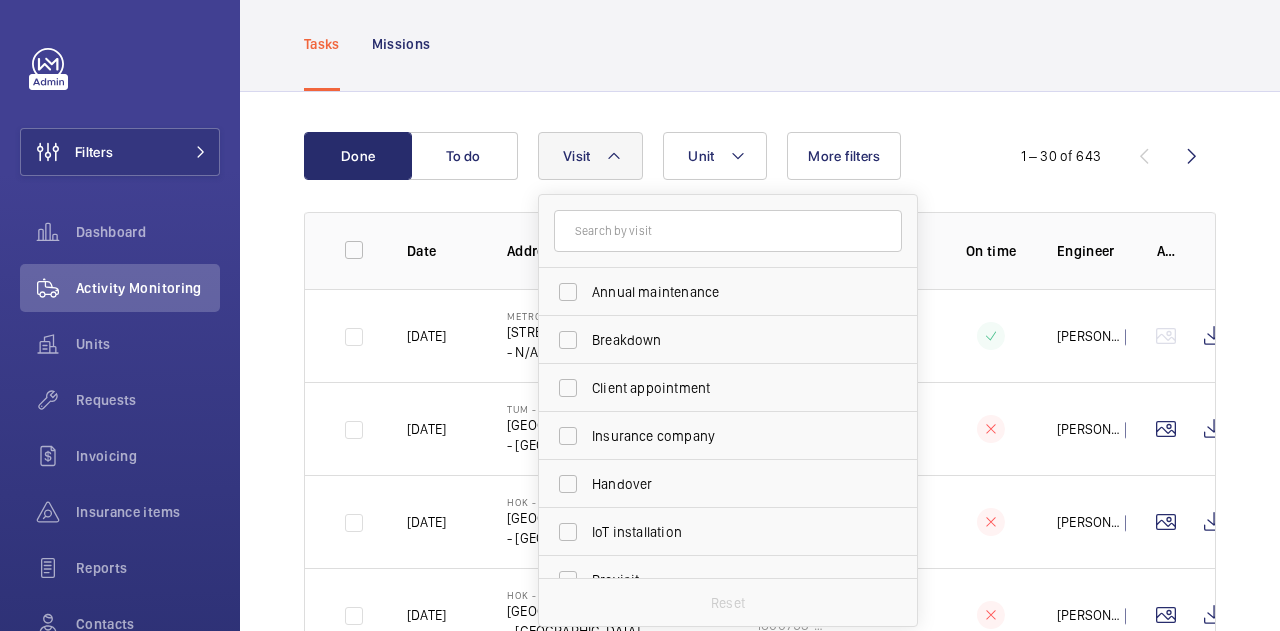 drag, startPoint x: 591, startPoint y: 157, endPoint x: 606, endPoint y: 158, distance: 15.033297 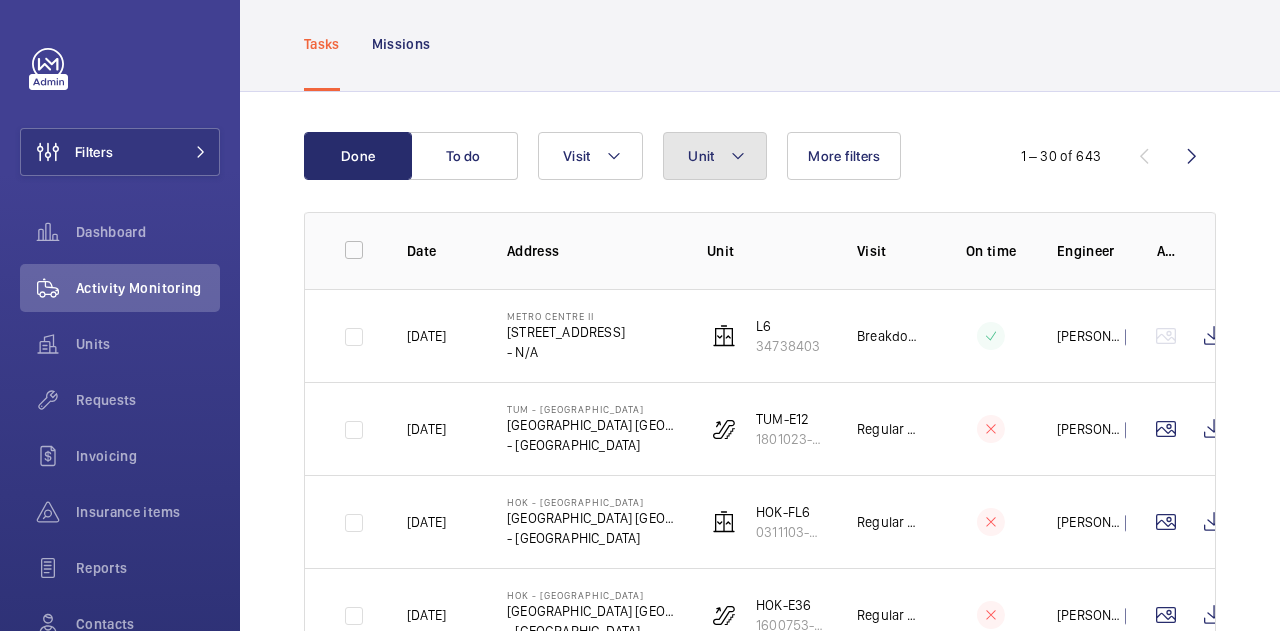 click on "Unit" 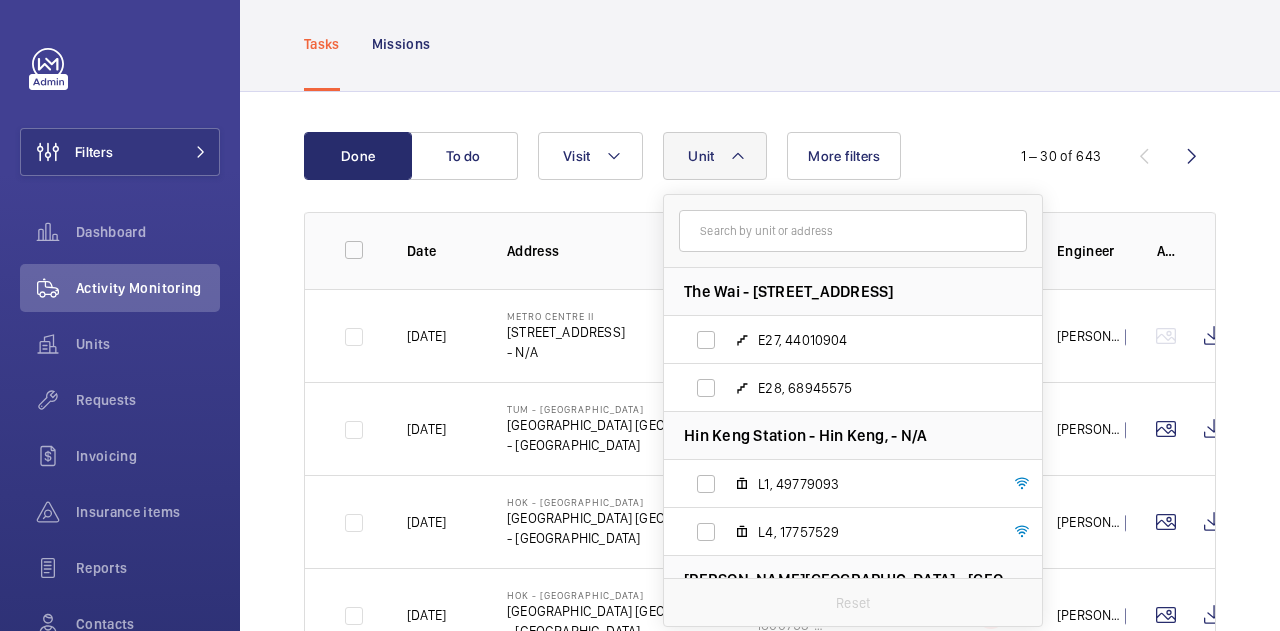 click on "Unit" 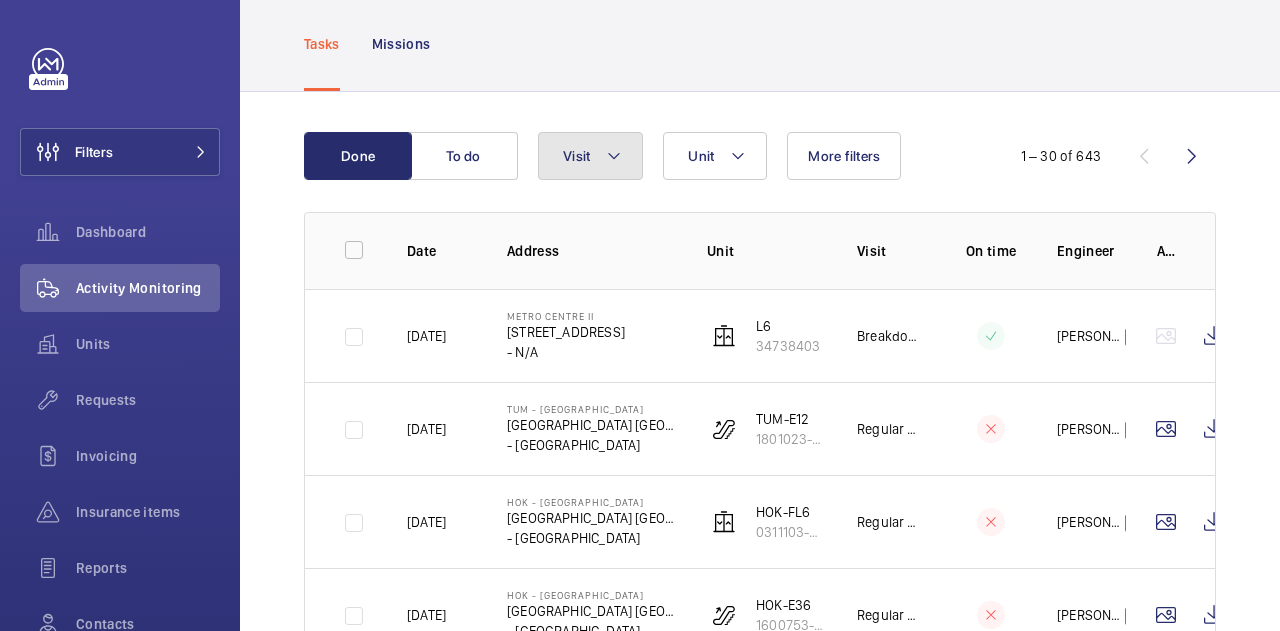 click on "Visit" 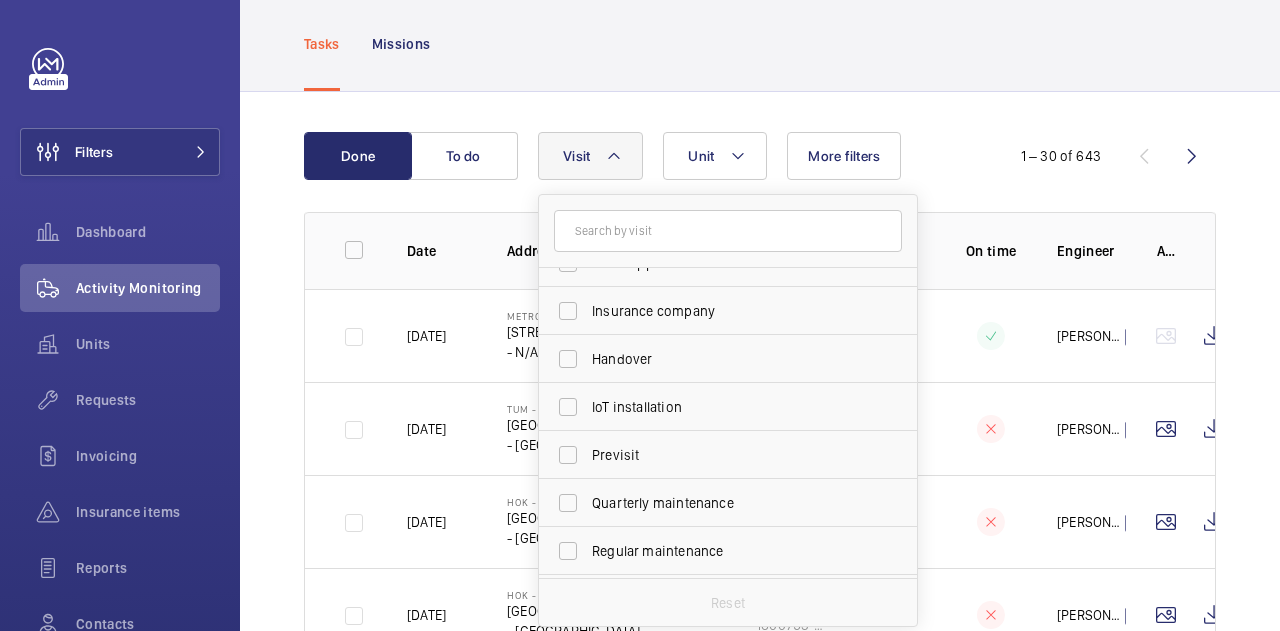 scroll, scrollTop: 0, scrollLeft: 0, axis: both 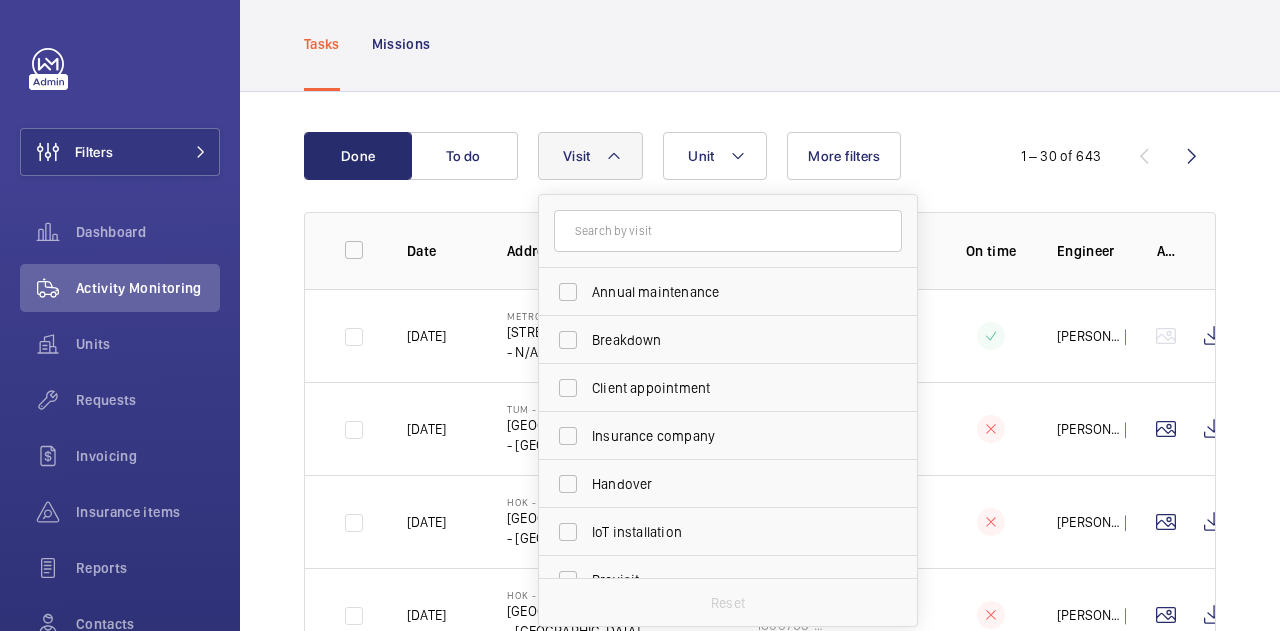 click 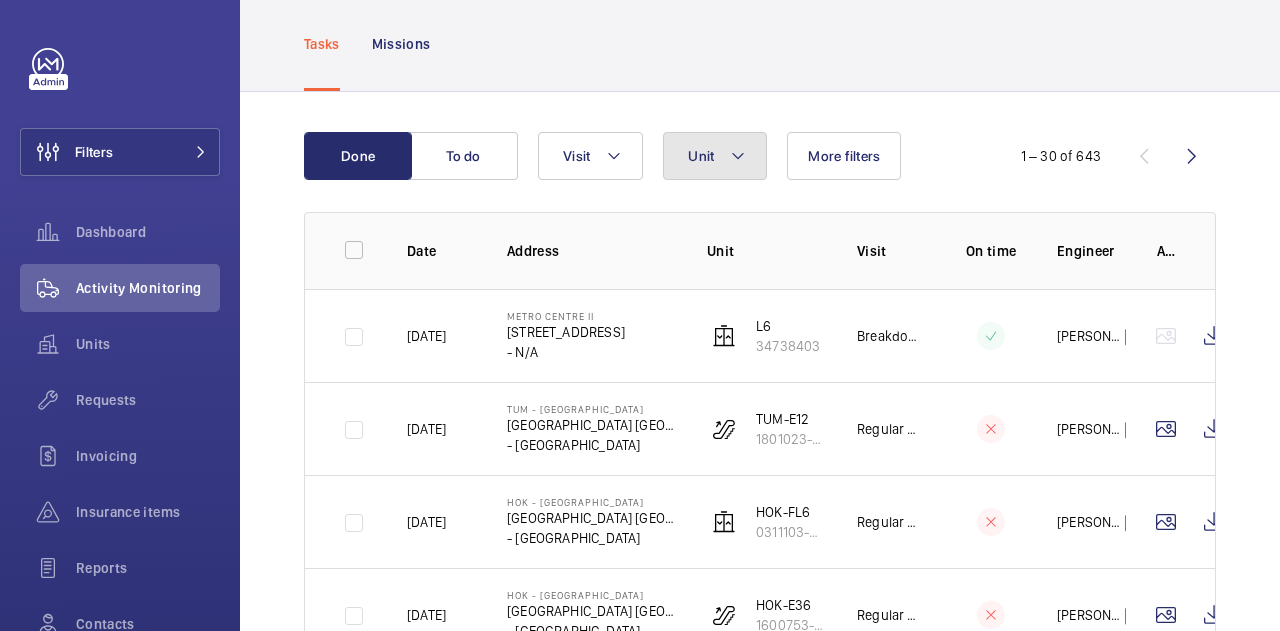 click on "Unit" 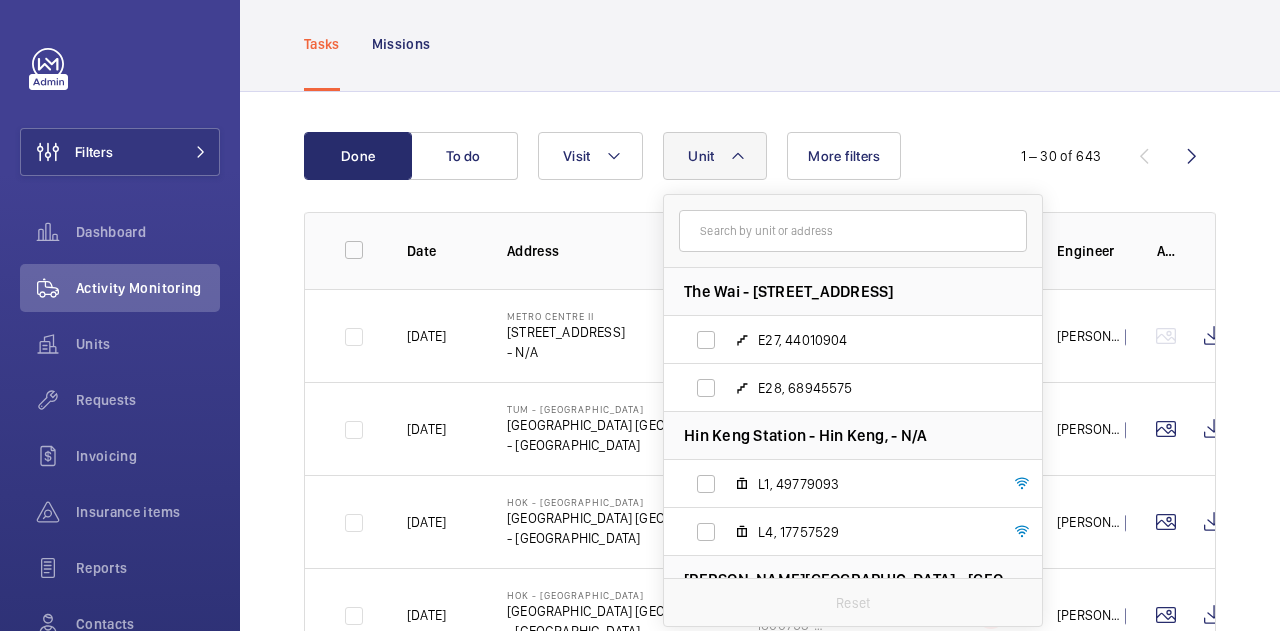 click 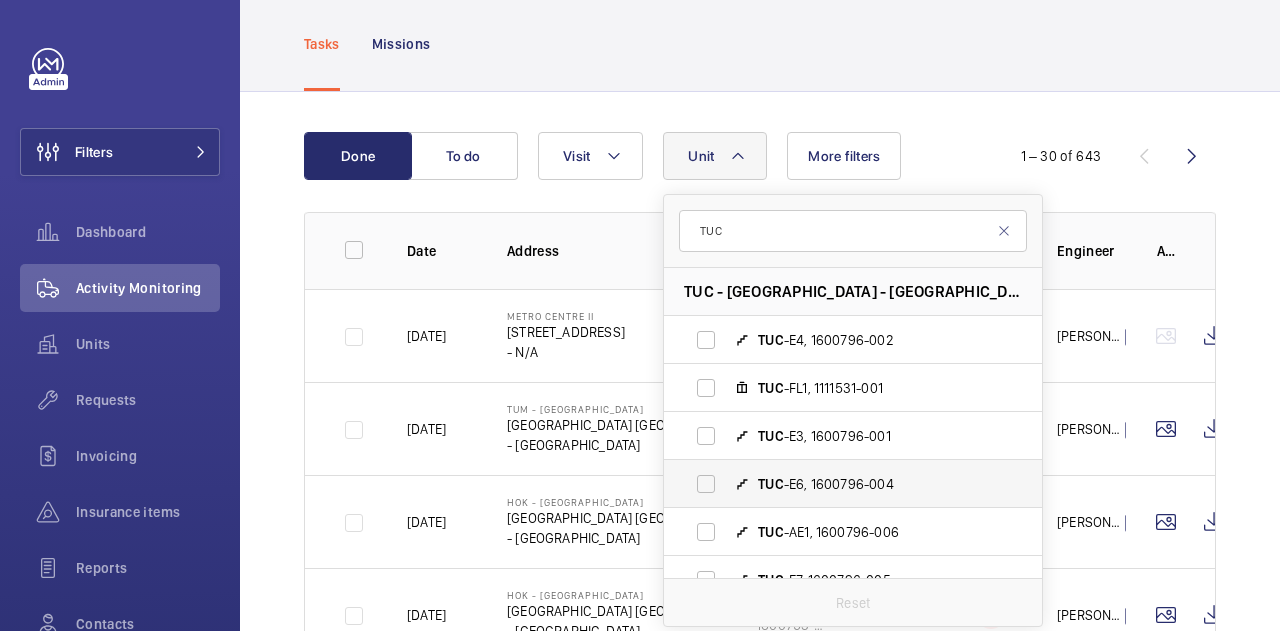 type on "TUC" 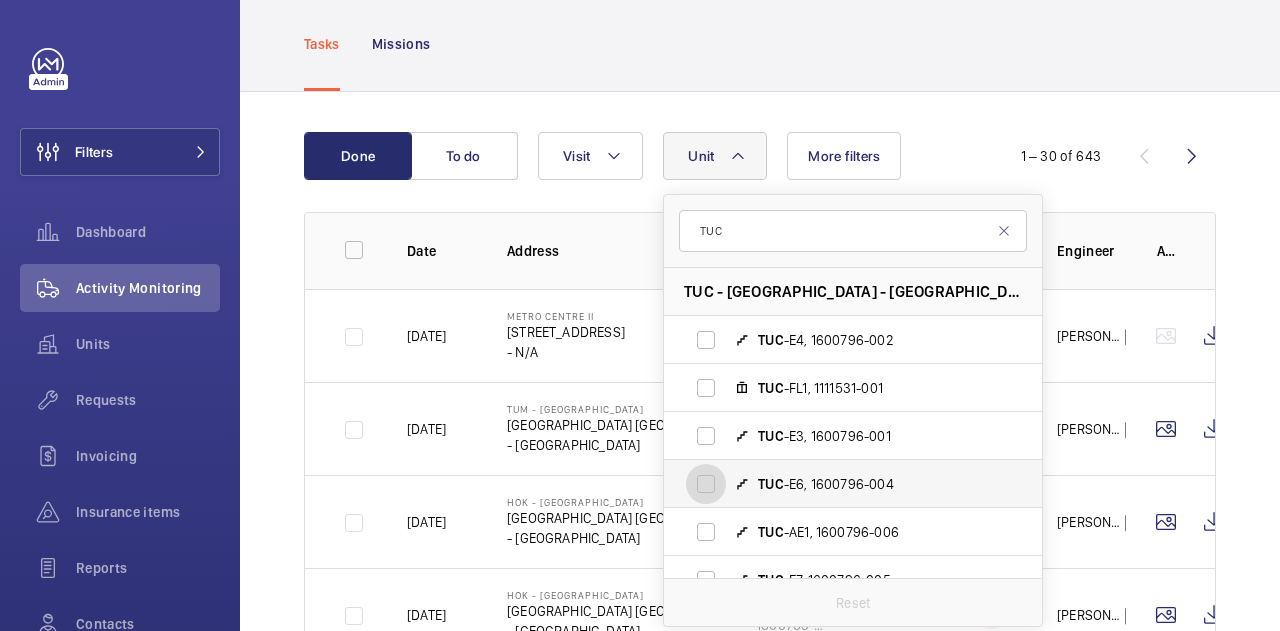 click on "TUC -E6, 1600796-004" at bounding box center [706, 484] 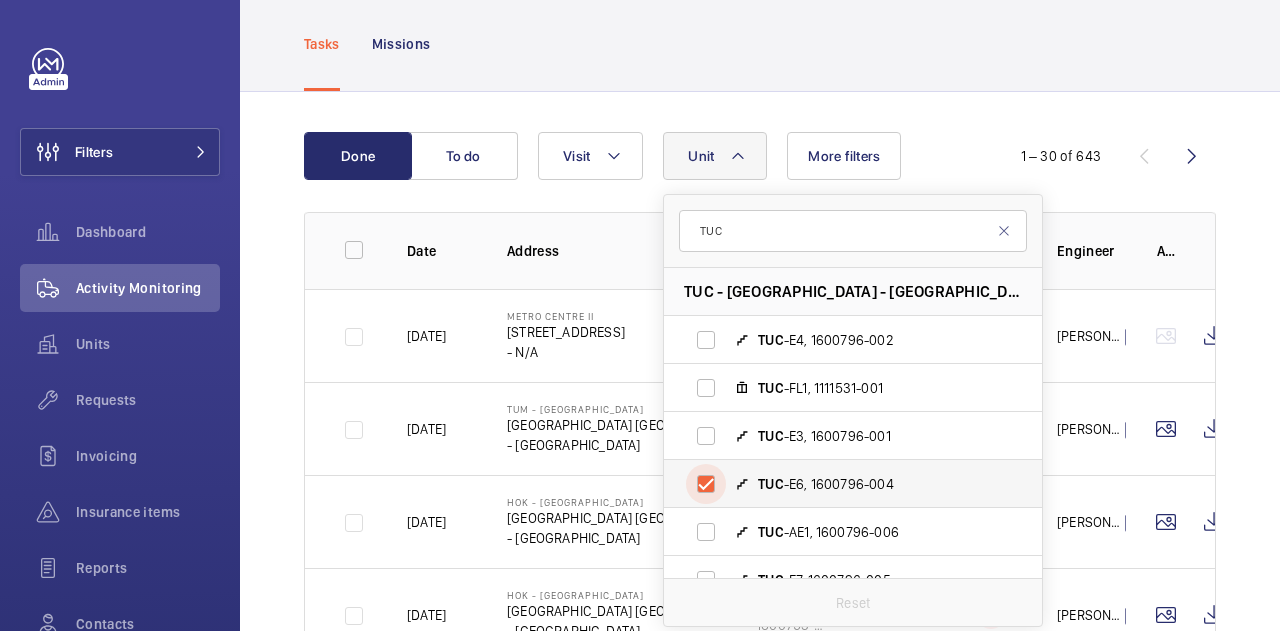 checkbox on "true" 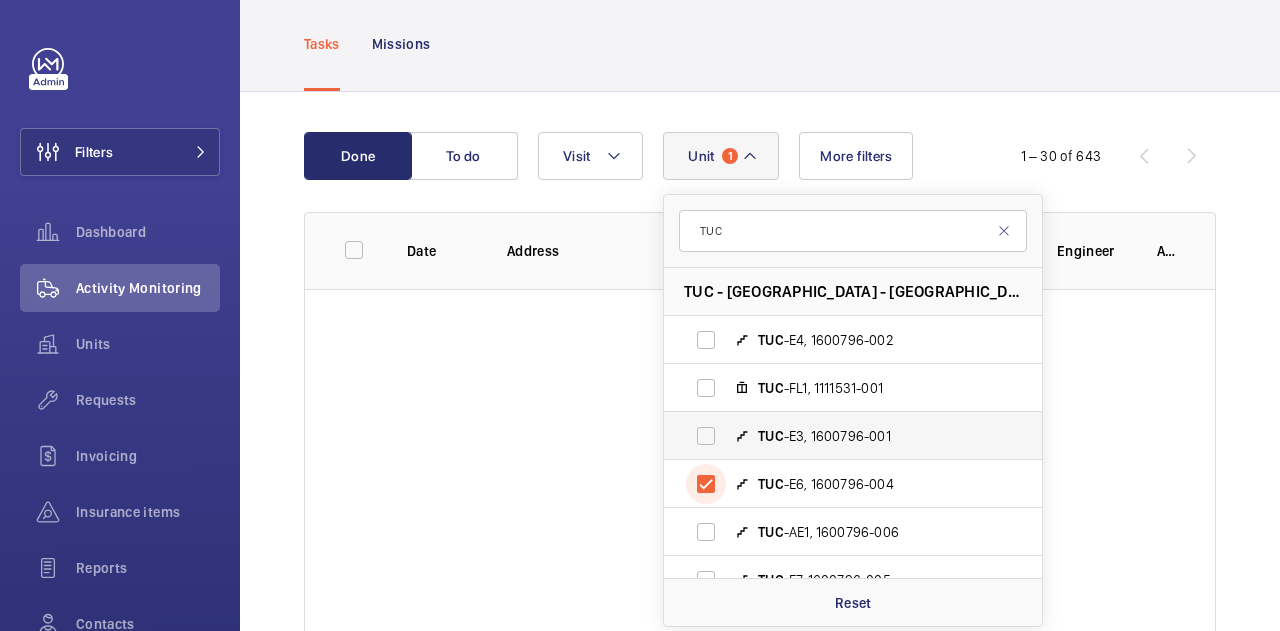 scroll, scrollTop: 94, scrollLeft: 0, axis: vertical 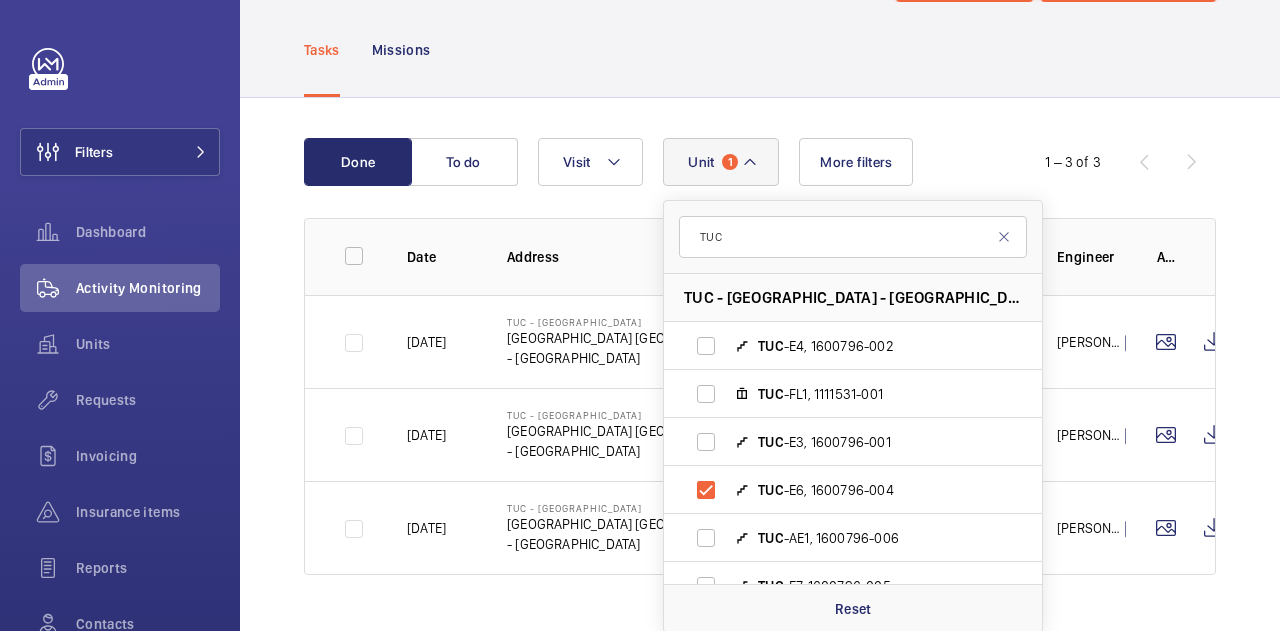 click on "Done To do Unit 1 TUC TUC - Tung Chung Station - 東涌站 Tung Chung Station, - HONG KONG TUC -E4, 1600796-002 TUC -FL1, 1111531-001 TUC -E3, 1600796-001 TUC -E6, 1600796-004 TUC -AE1, 1600796-006 TUC -E7, 1600796-005 TUC -AE2, 1600796-007 TUC -E5, 1600796-003 Reset Visit More filters  1 – 3 of 3  Date Address Unit Visit On time Engineer Actions 07/06/2025  TUC - Tung Chung Station   東涌站 Tung Chung Station   - HONG KONG   TUC-E6   1600796-004   Regular maintenance  Yui Tung Leung  25/04/2025  TUC - Tung Chung Station   東涌站 Tung Chung Station   - HONG KONG   TUC-E6   1600796-004   Regular maintenance  Che Hung Chan  17/04/2025  TUC - Tung Chung Station   東涌站 Tung Chung Station   - HONG KONG   TUC-E6   1600796-004   Regular maintenance  Tse Kwan Yu" 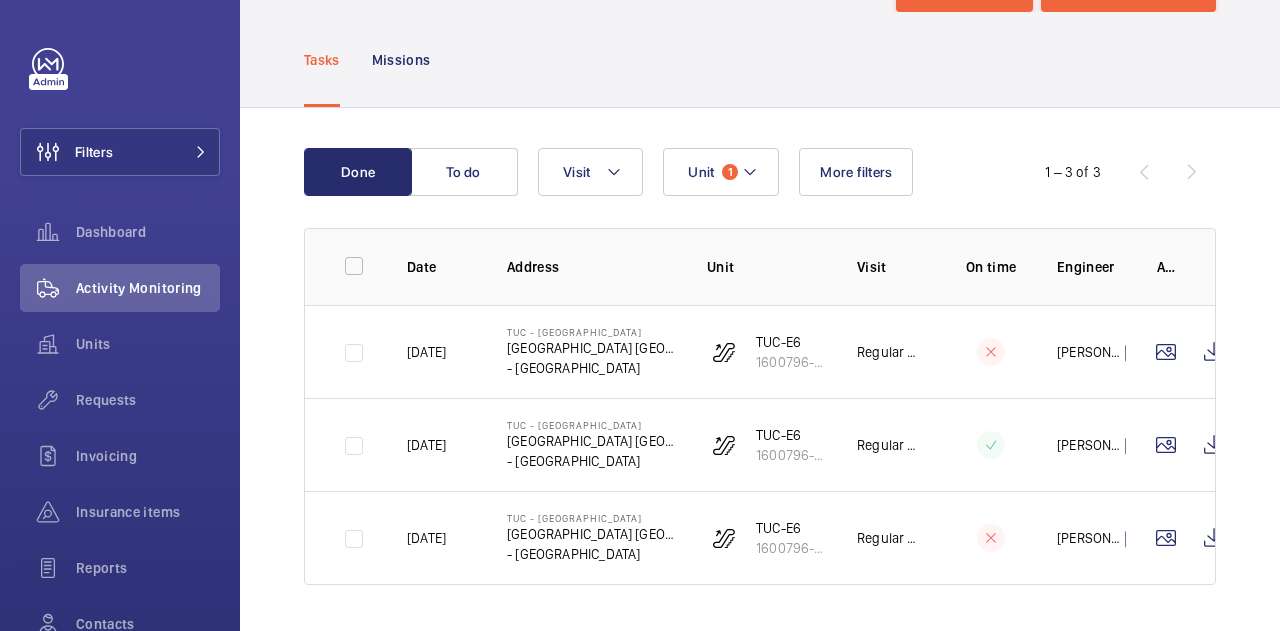 click on "東涌站 Tung Chung Station" 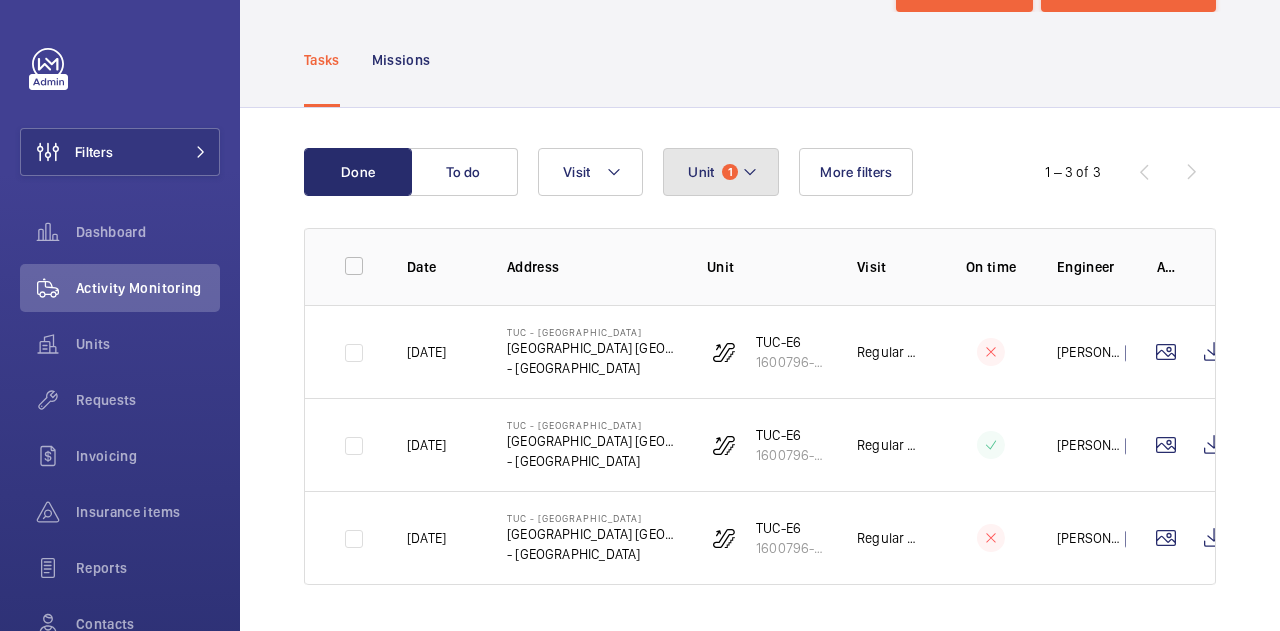 click 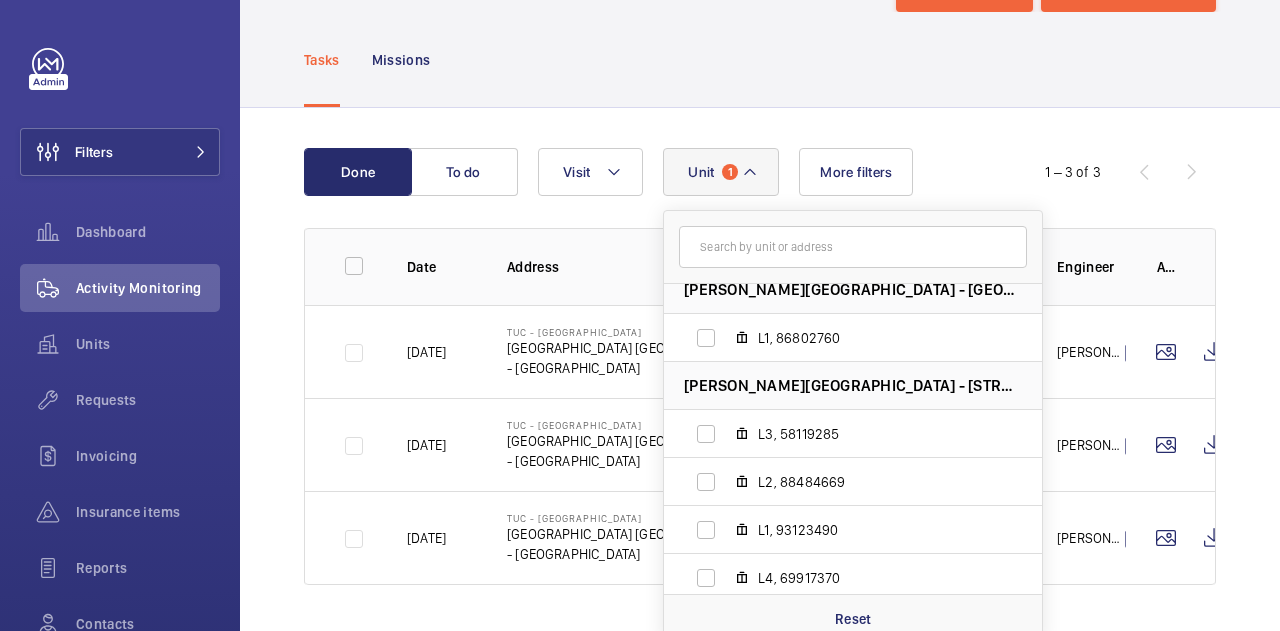 scroll, scrollTop: 100, scrollLeft: 0, axis: vertical 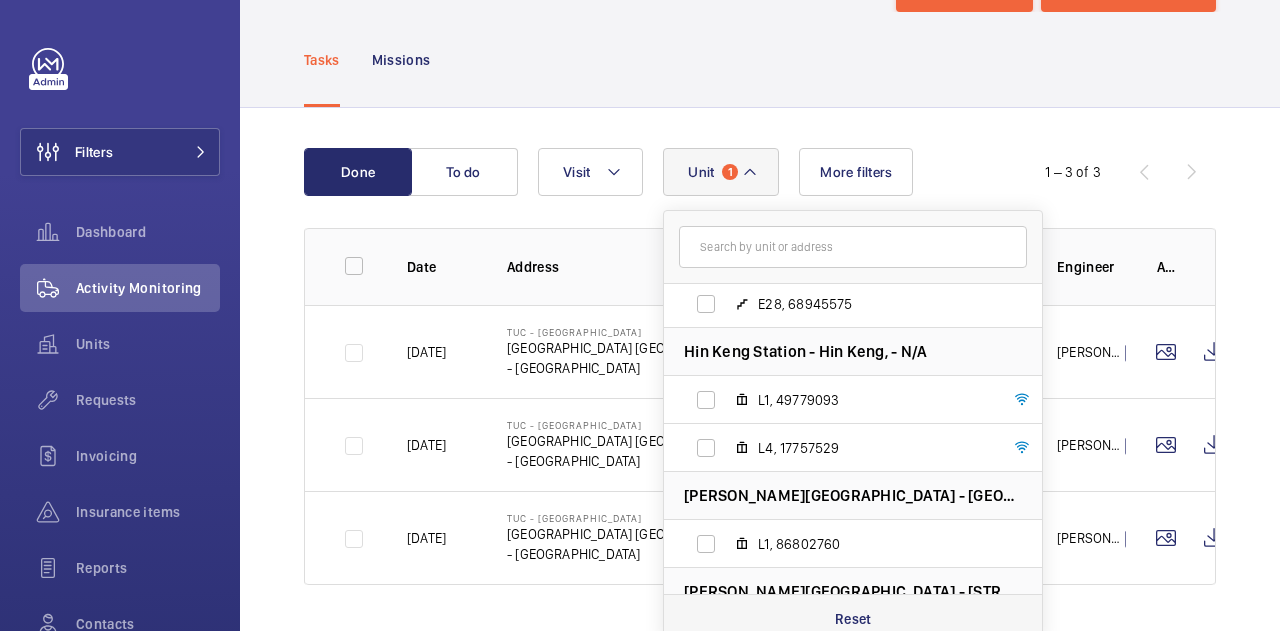 click on "Reset" 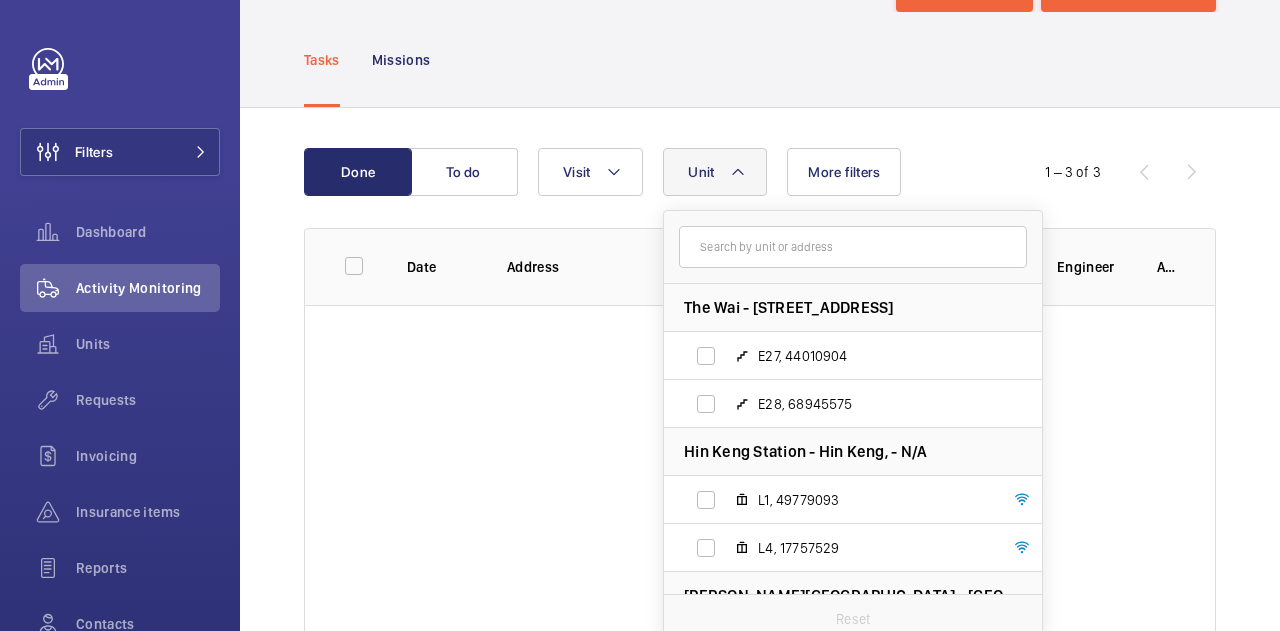click on "Done To do Unit The Wai - 18 Che Kung Miu Rd, - HONG KONG E27, 44010904 E28, 68945575 Hin Keng Station - Hin Keng, - N/A L1, 49779093 L4, 17757529 Ng Yuk Secondary School - Ng Yuk Secondary School, - N/A L1, 86802760 Heung Wah Industrial Building - 12 Wong Chuk Hang Rd, - N/A L3, 58119285 L2, 88484669 L1, 93123490 L4, 69917370 Great Wall Factory Building - 11 Cheung Shun St, - N/A L2, 92960541 Reset Visit More filters  1 – 3 of 3  Date Address Unit Visit On time Engineer Actions" 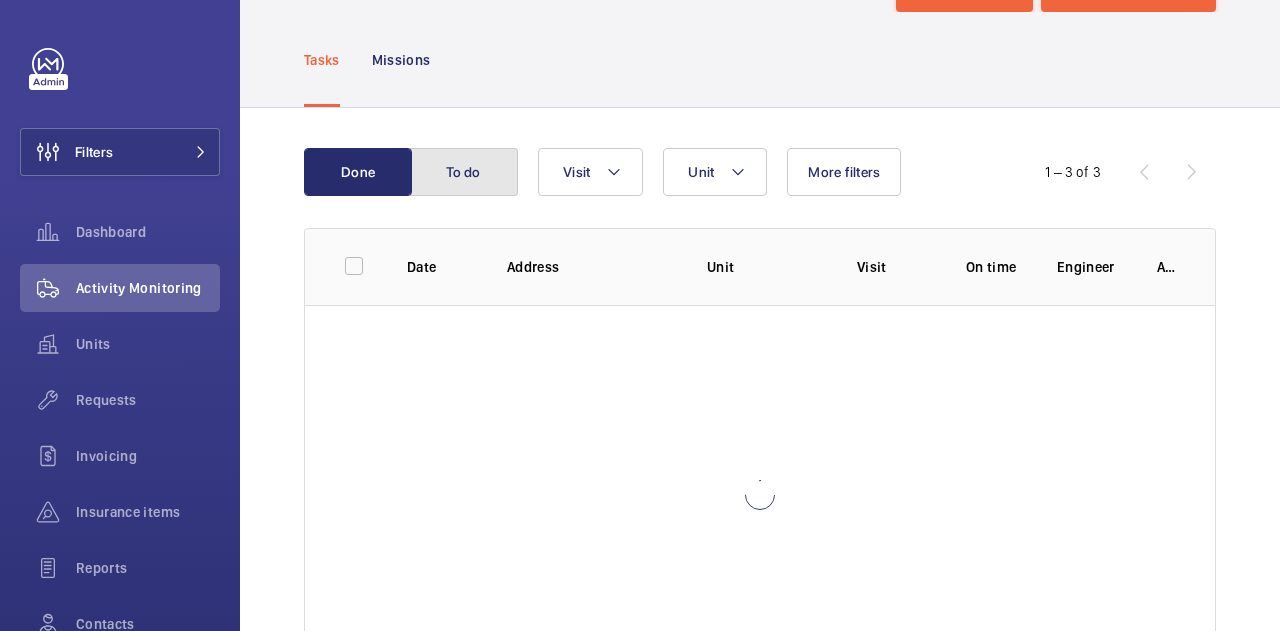 click on "To do" 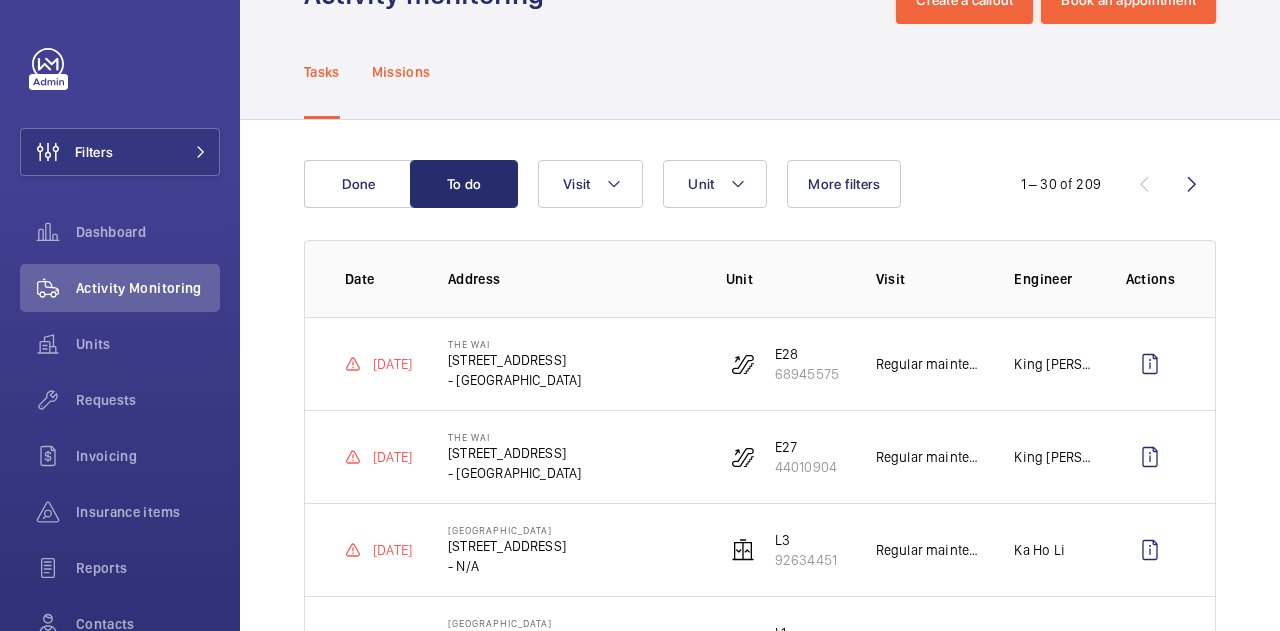 scroll, scrollTop: 0, scrollLeft: 0, axis: both 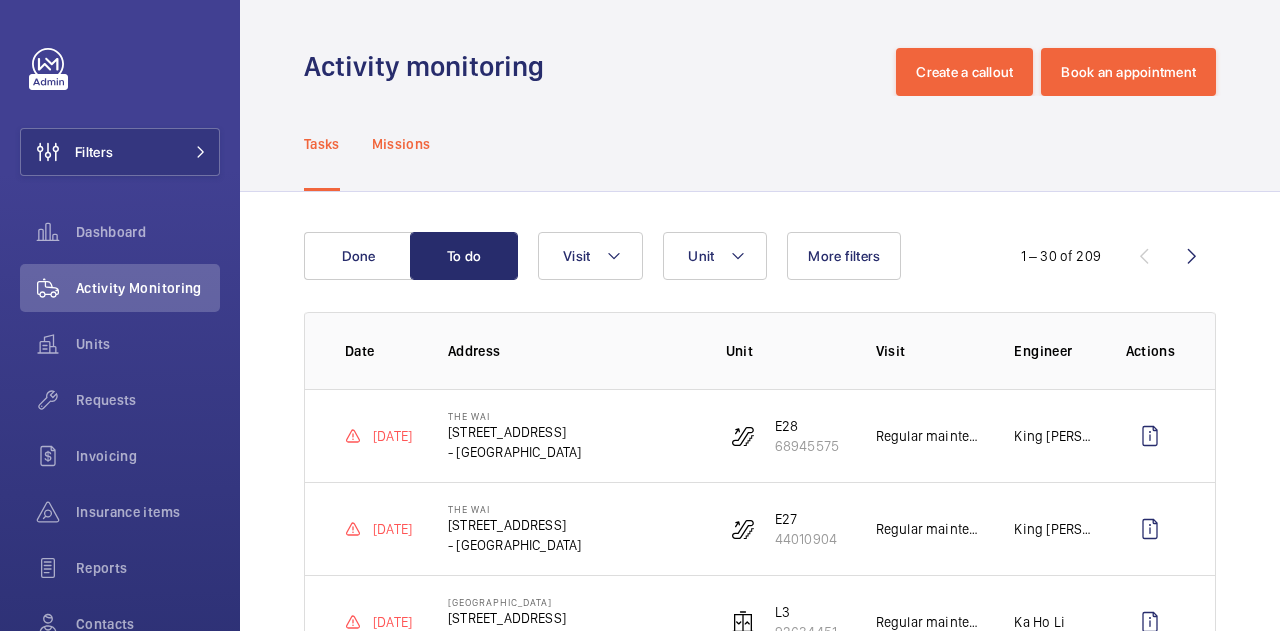 click on "Missions" 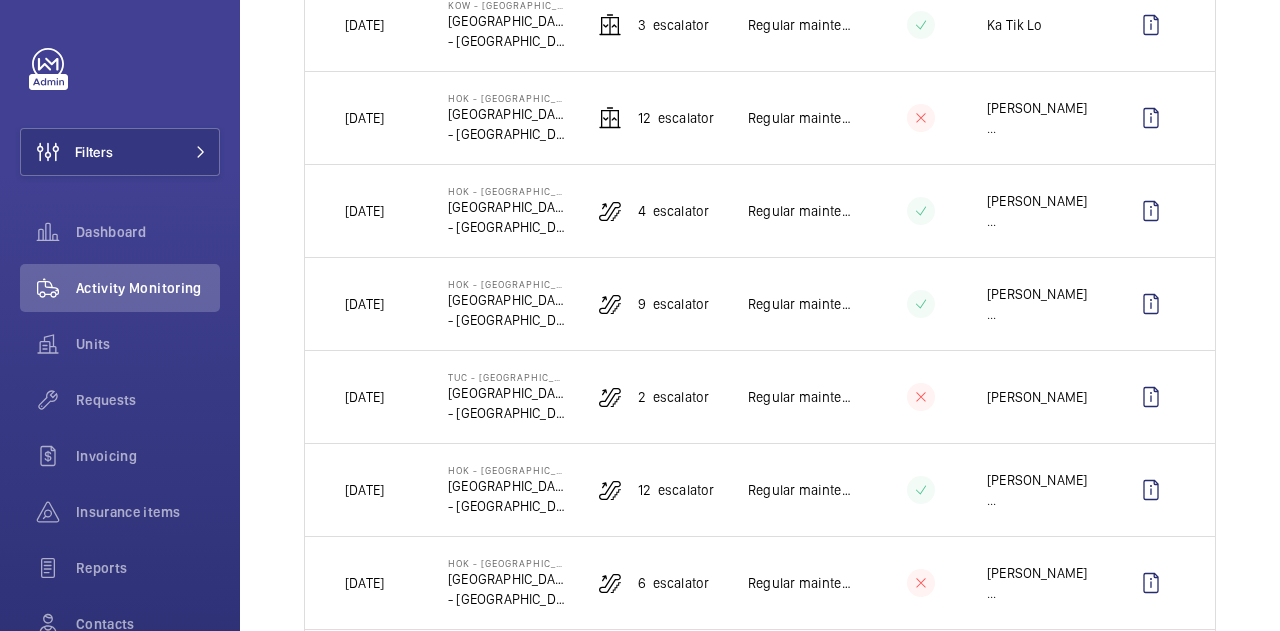 scroll, scrollTop: 1000, scrollLeft: 0, axis: vertical 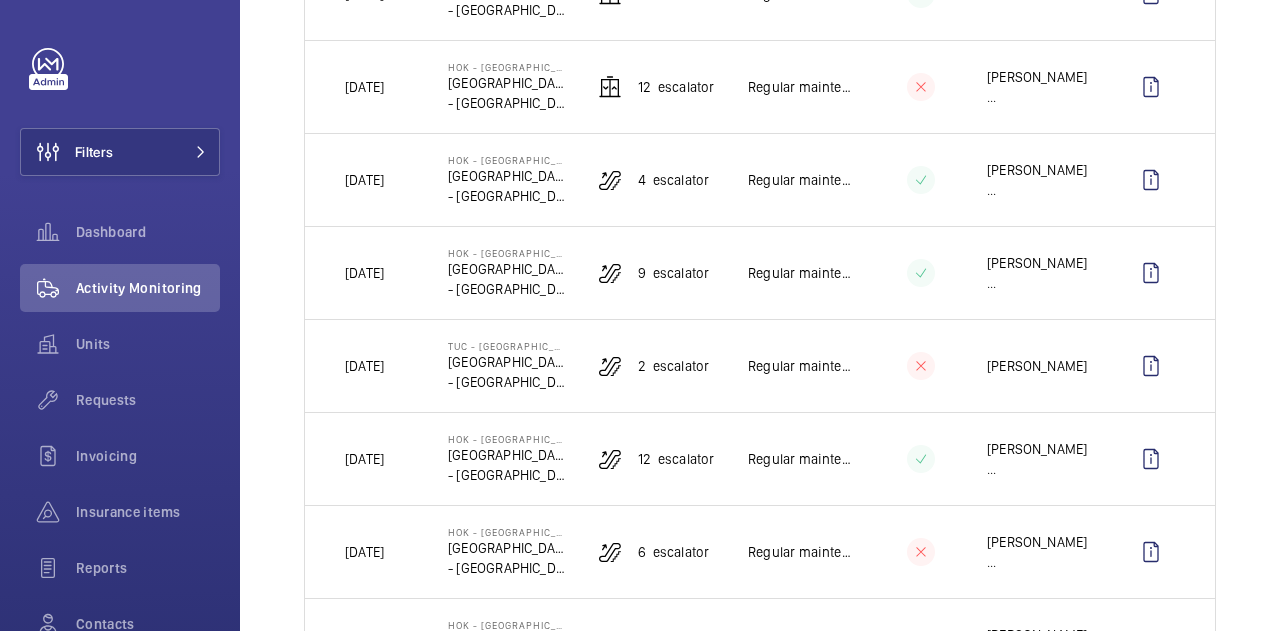 click on "2  Escalator" 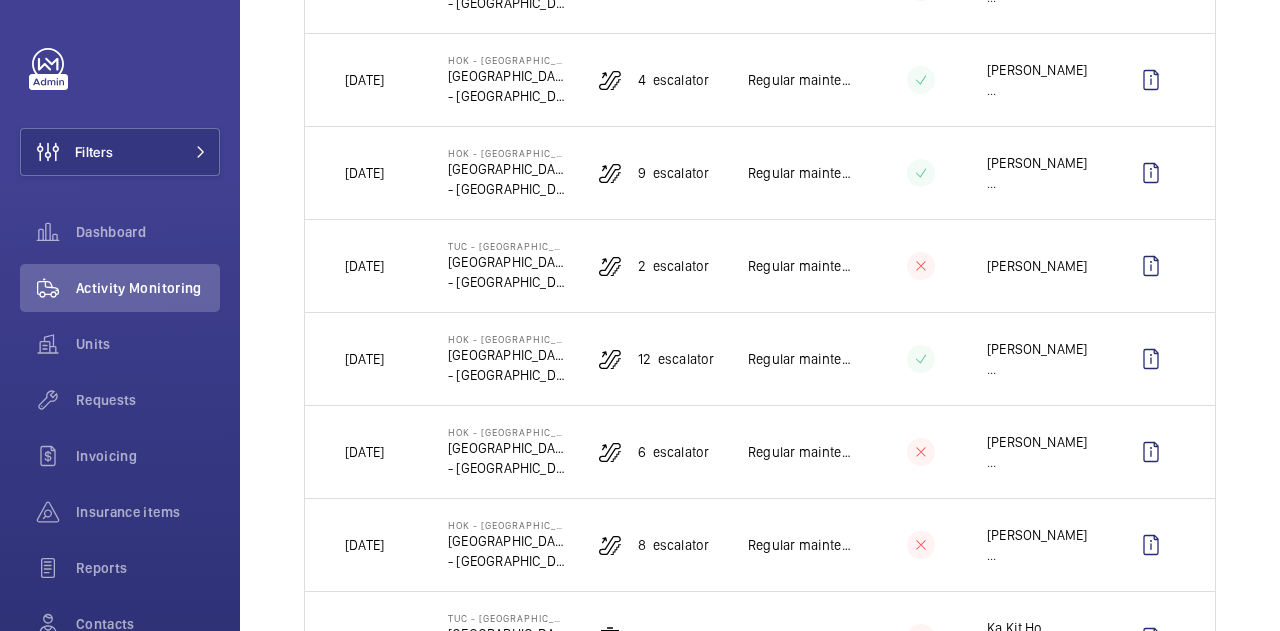 scroll, scrollTop: 1300, scrollLeft: 0, axis: vertical 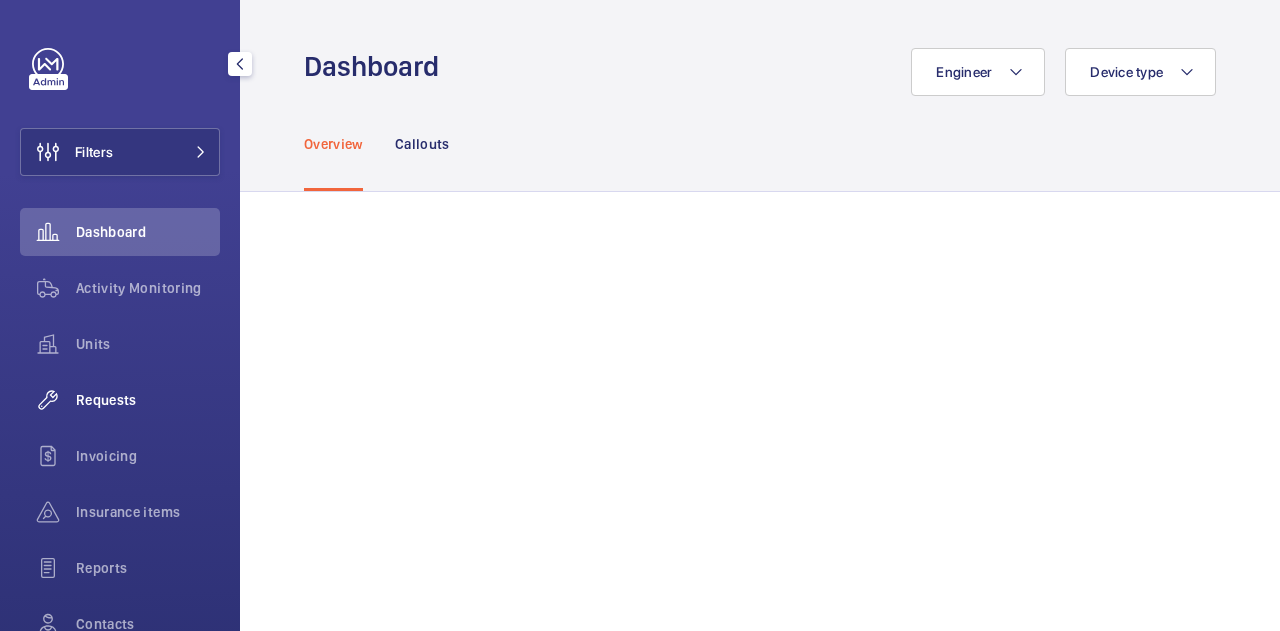 click on "Requests" 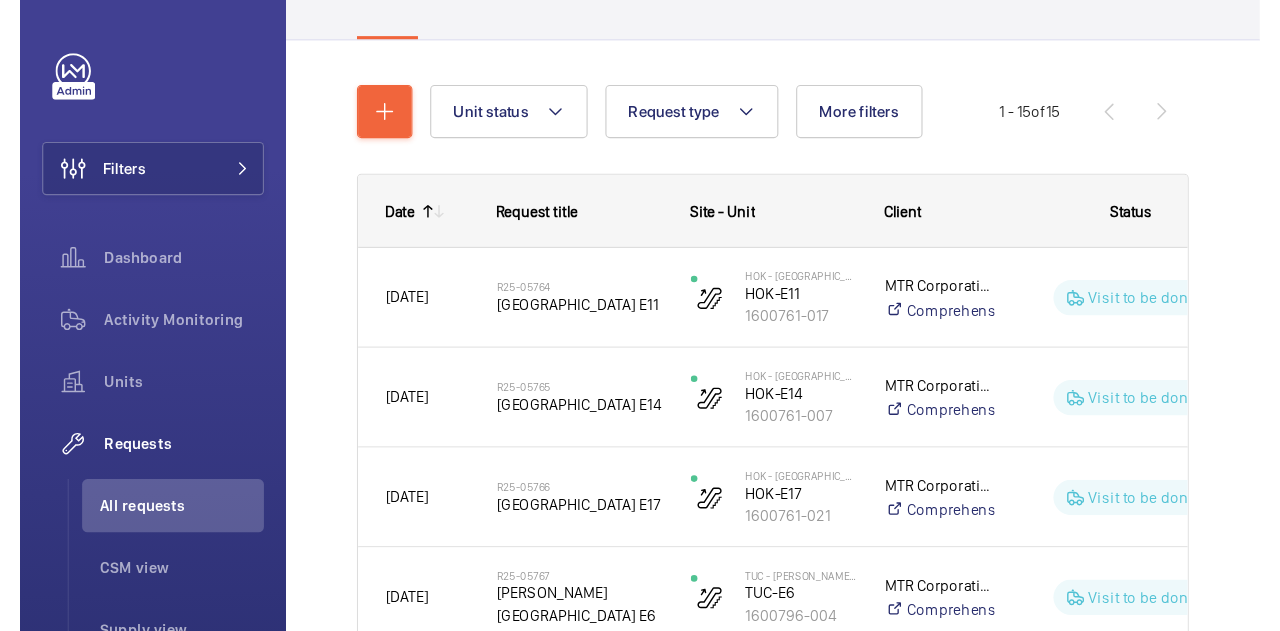 scroll, scrollTop: 200, scrollLeft: 0, axis: vertical 